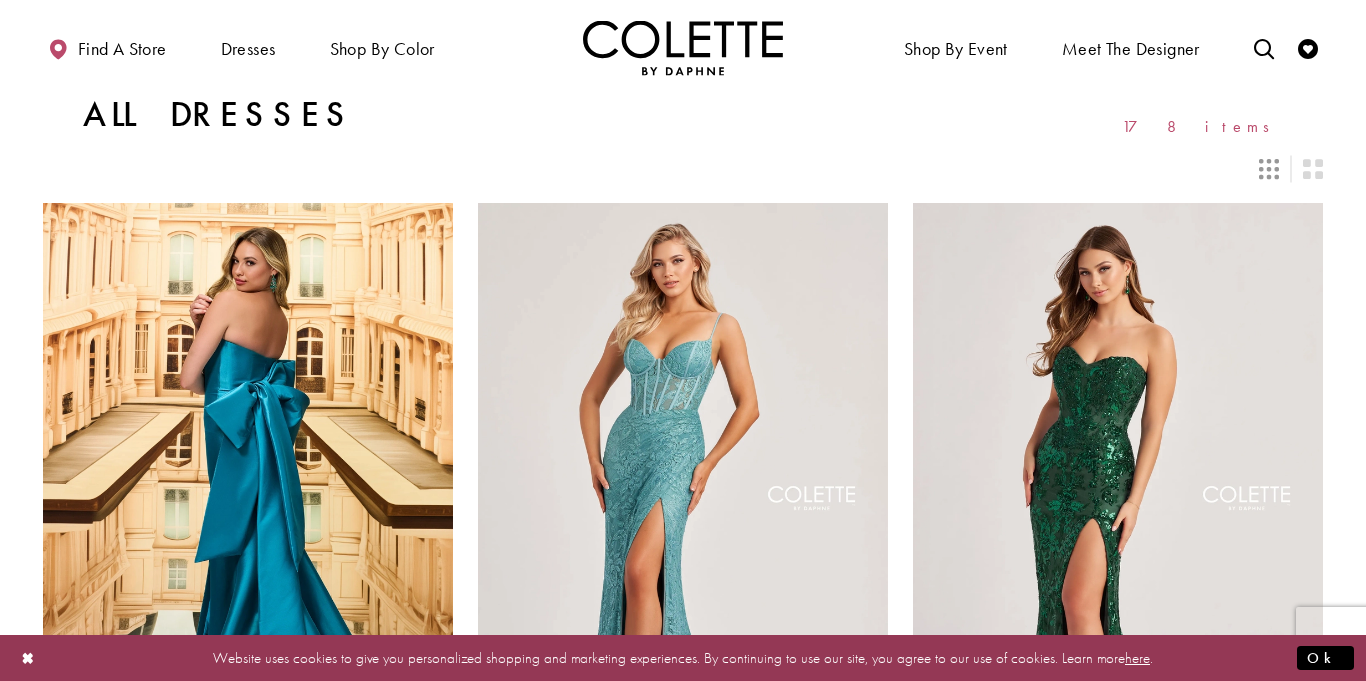 scroll, scrollTop: 0, scrollLeft: 0, axis: both 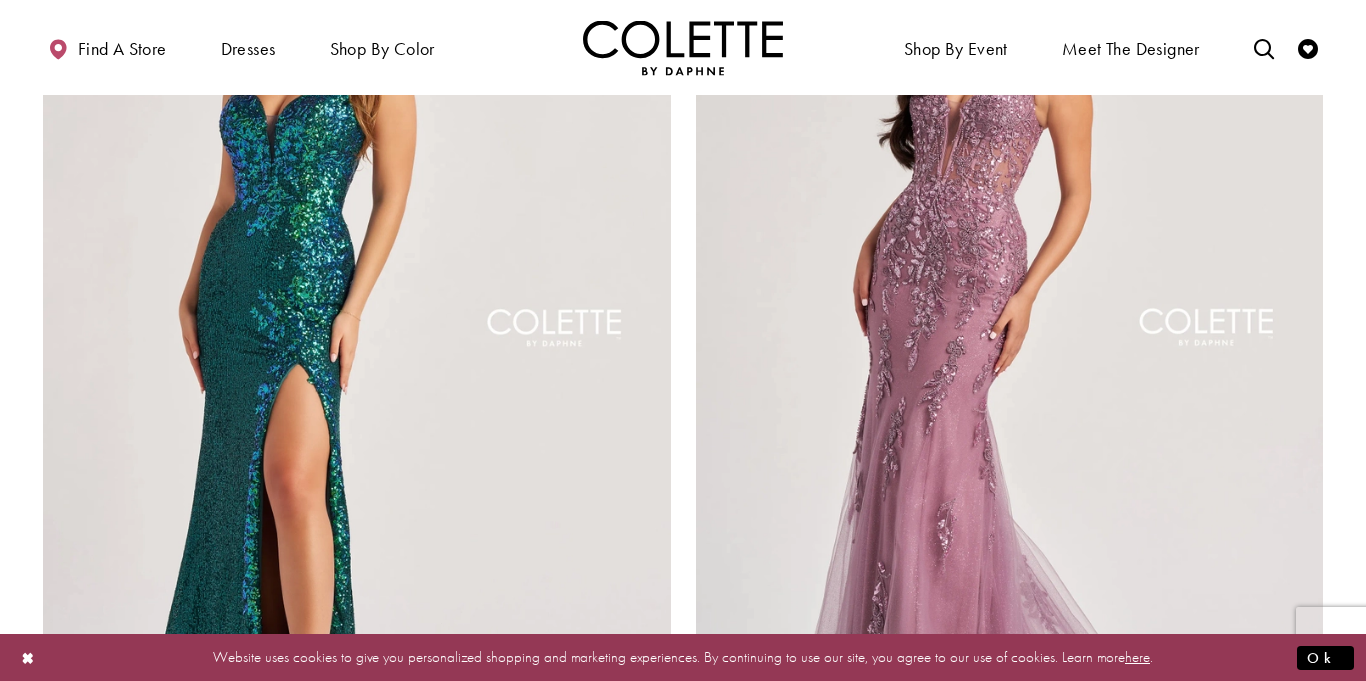 click at bounding box center [357, 332] 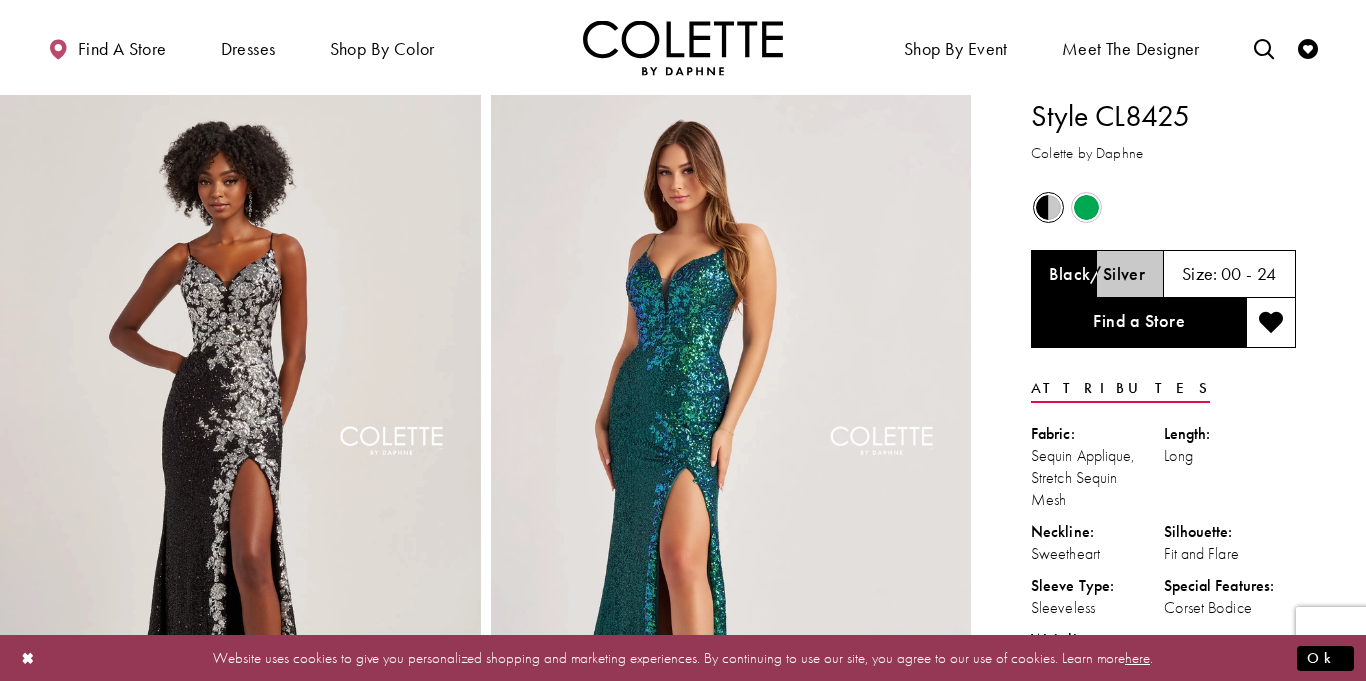 scroll, scrollTop: 0, scrollLeft: 0, axis: both 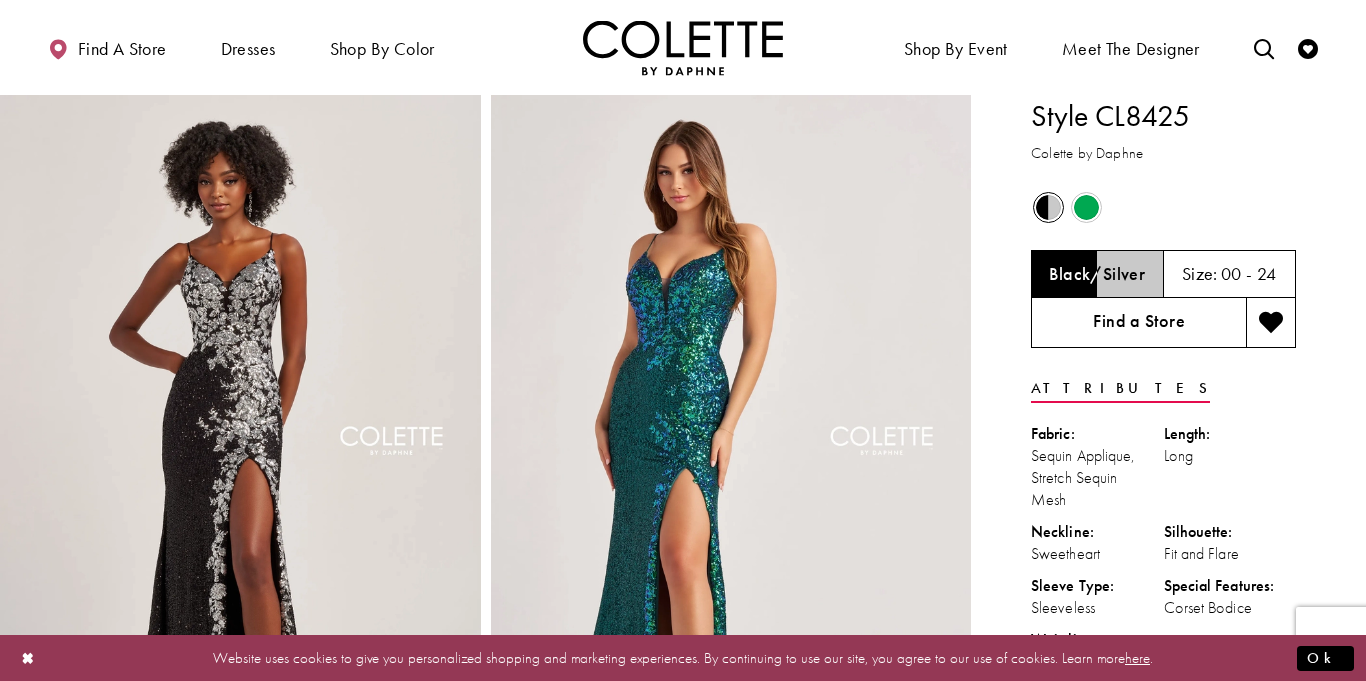 click on "Find a Store" at bounding box center (1138, 323) 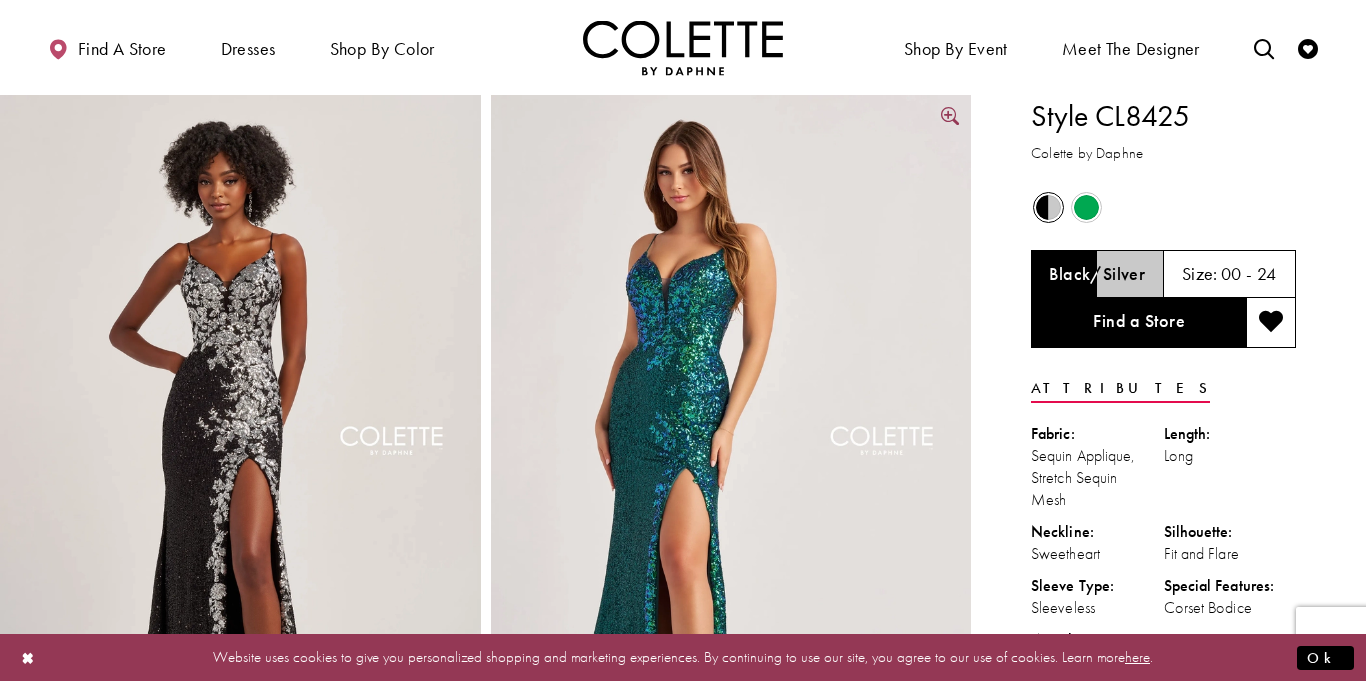 scroll, scrollTop: 364, scrollLeft: 0, axis: vertical 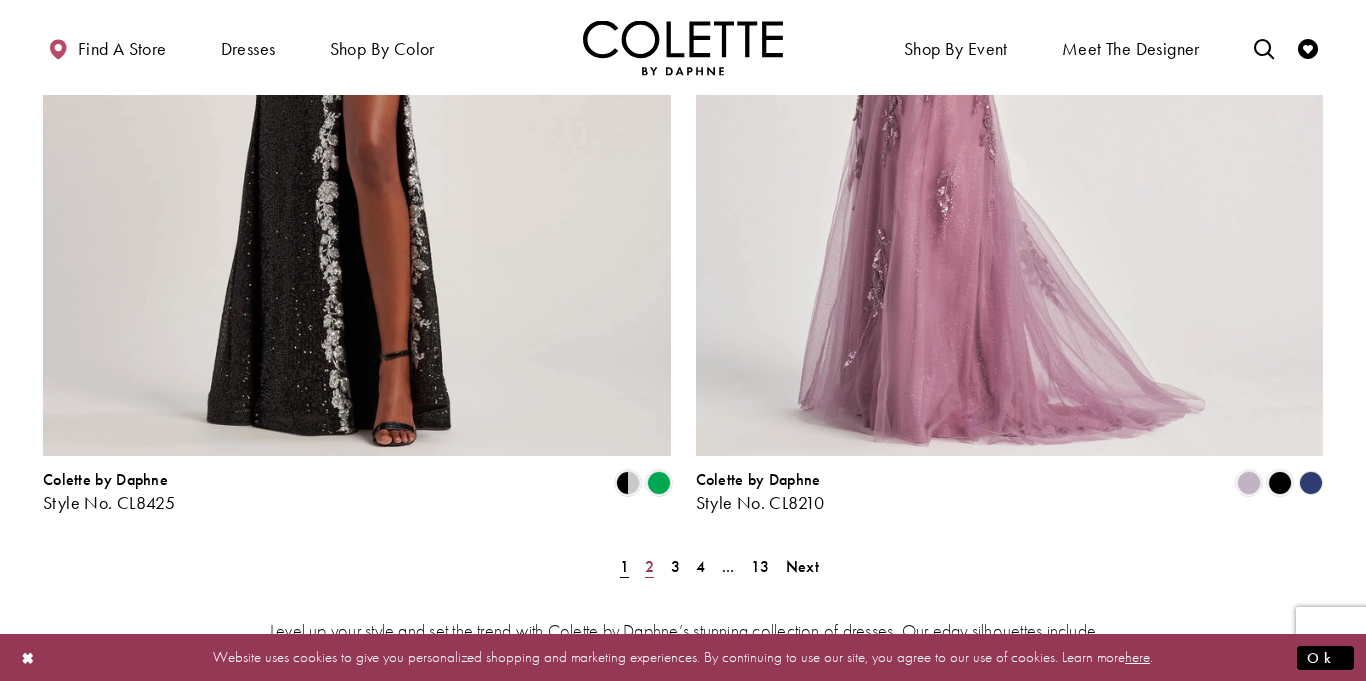 click on "2" at bounding box center [649, 566] 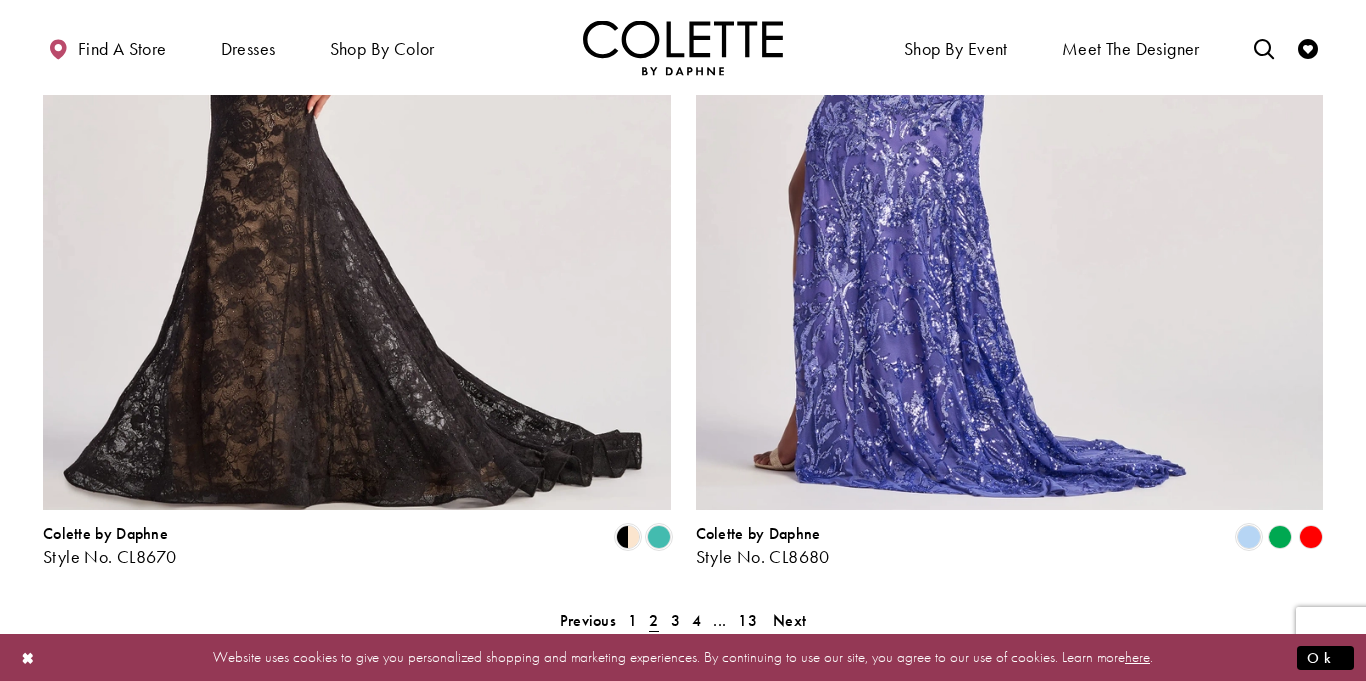 scroll, scrollTop: 3457, scrollLeft: 0, axis: vertical 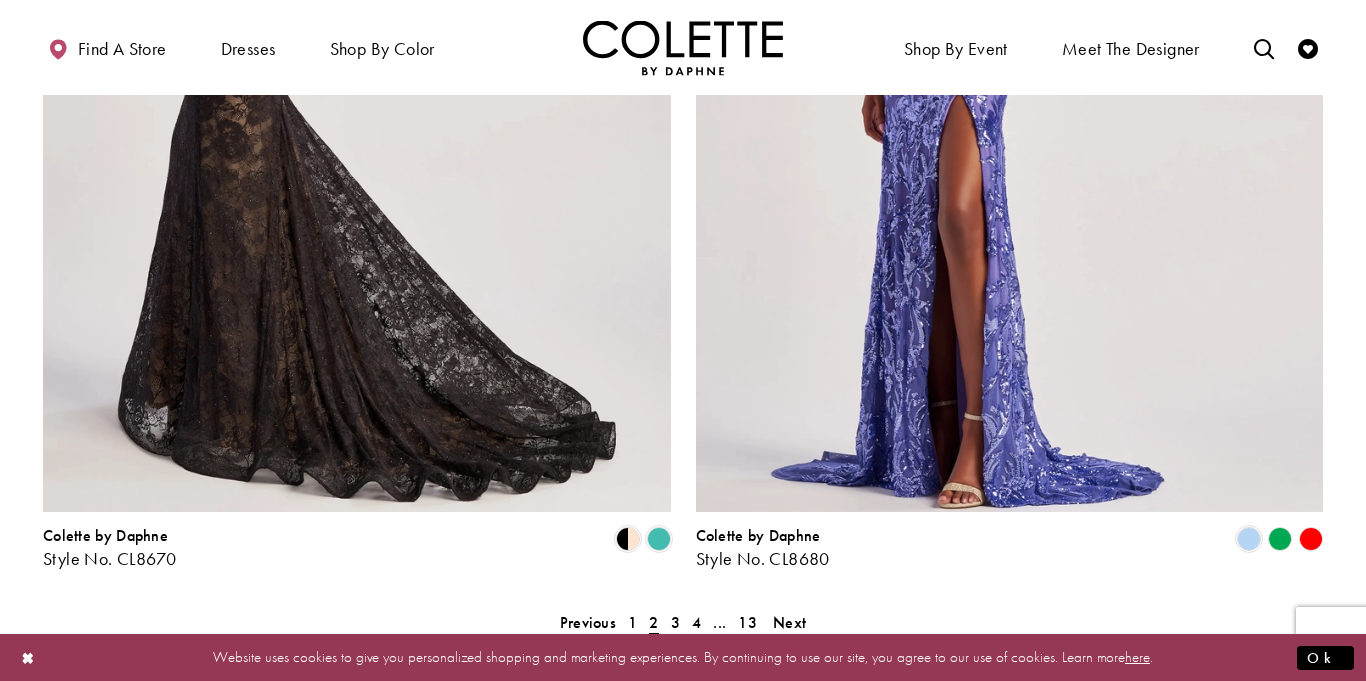 click at bounding box center [357, 55] 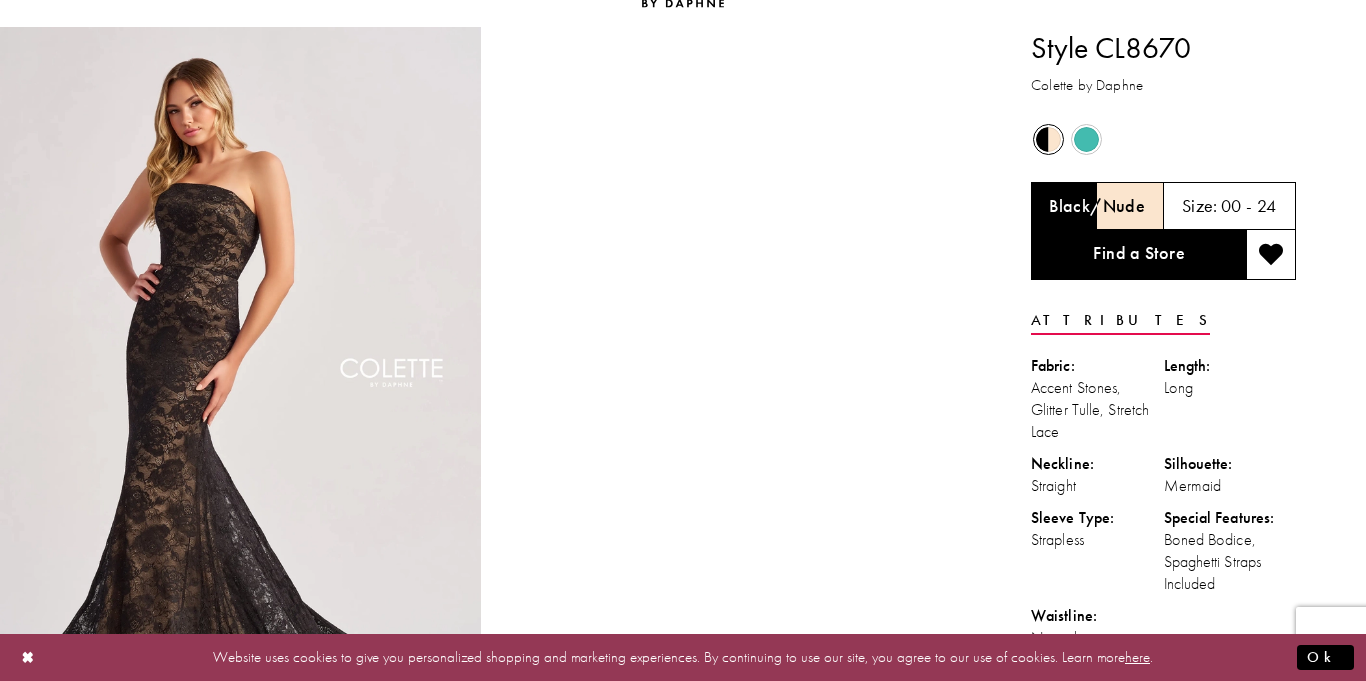 scroll, scrollTop: 0, scrollLeft: 0, axis: both 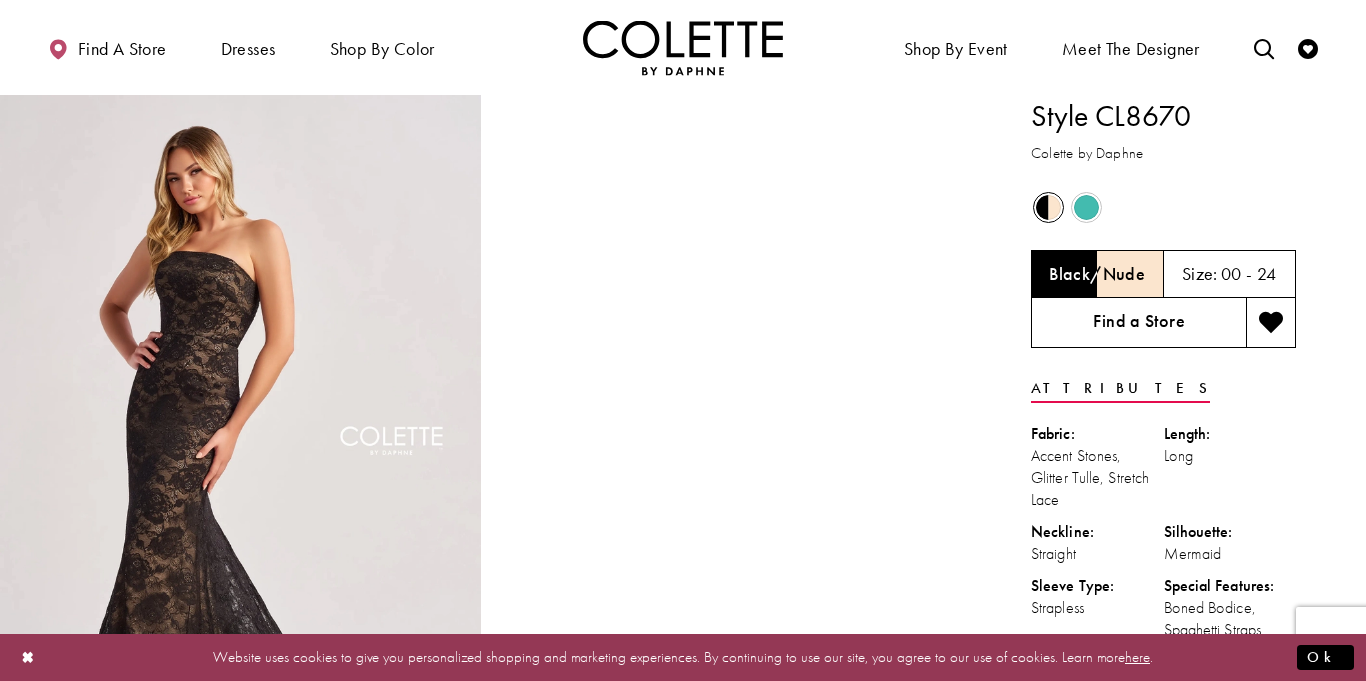 click on "Find a Store" at bounding box center [1138, 323] 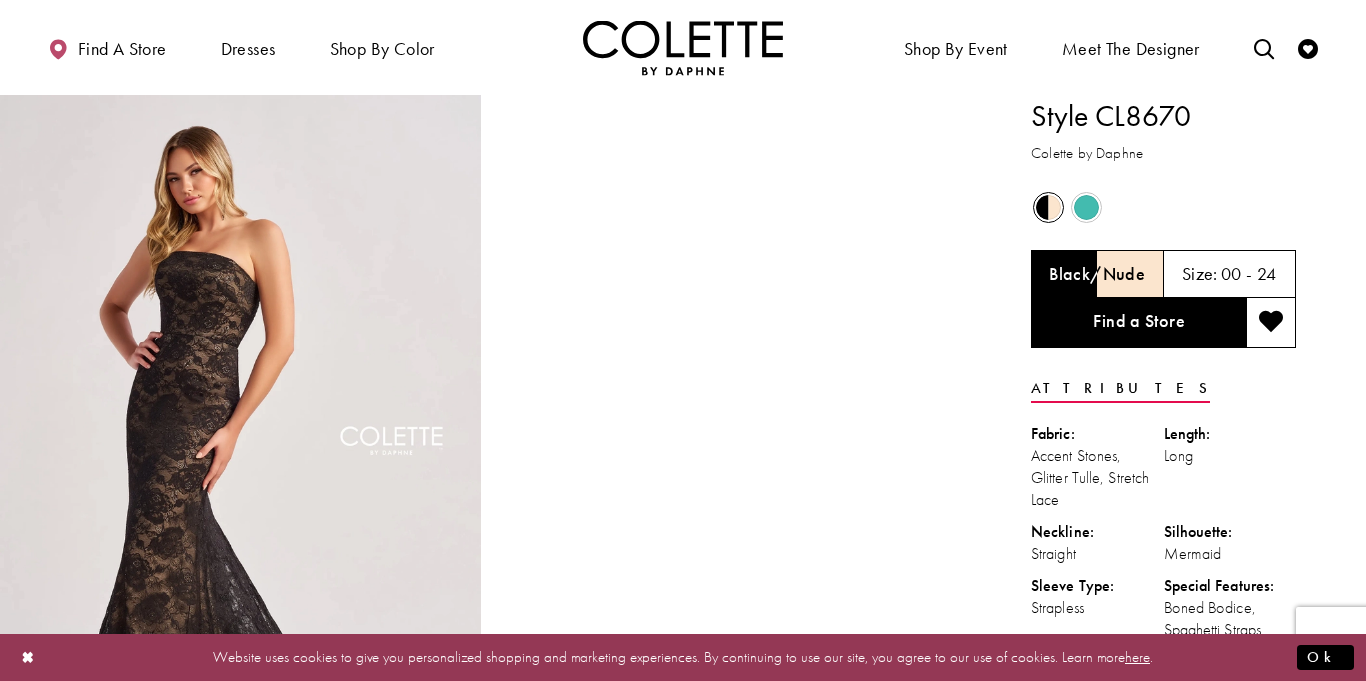 scroll, scrollTop: 265, scrollLeft: 0, axis: vertical 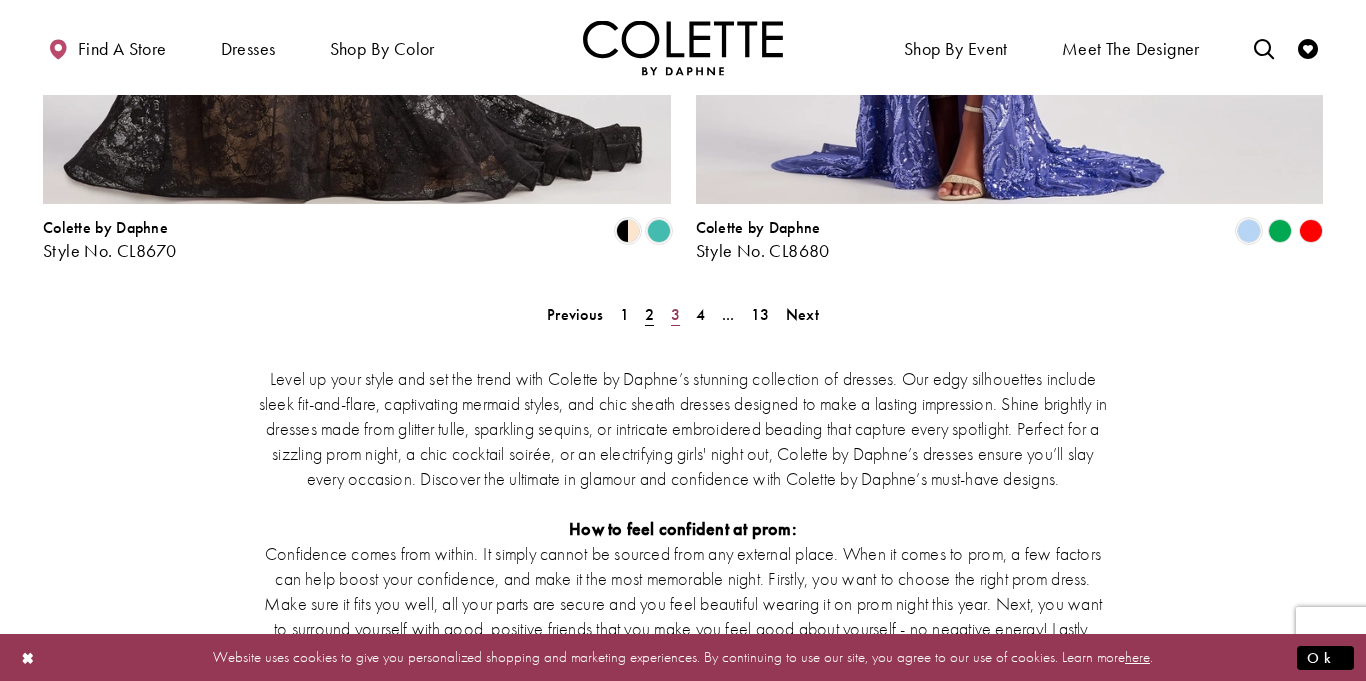 click on "3" at bounding box center [675, 314] 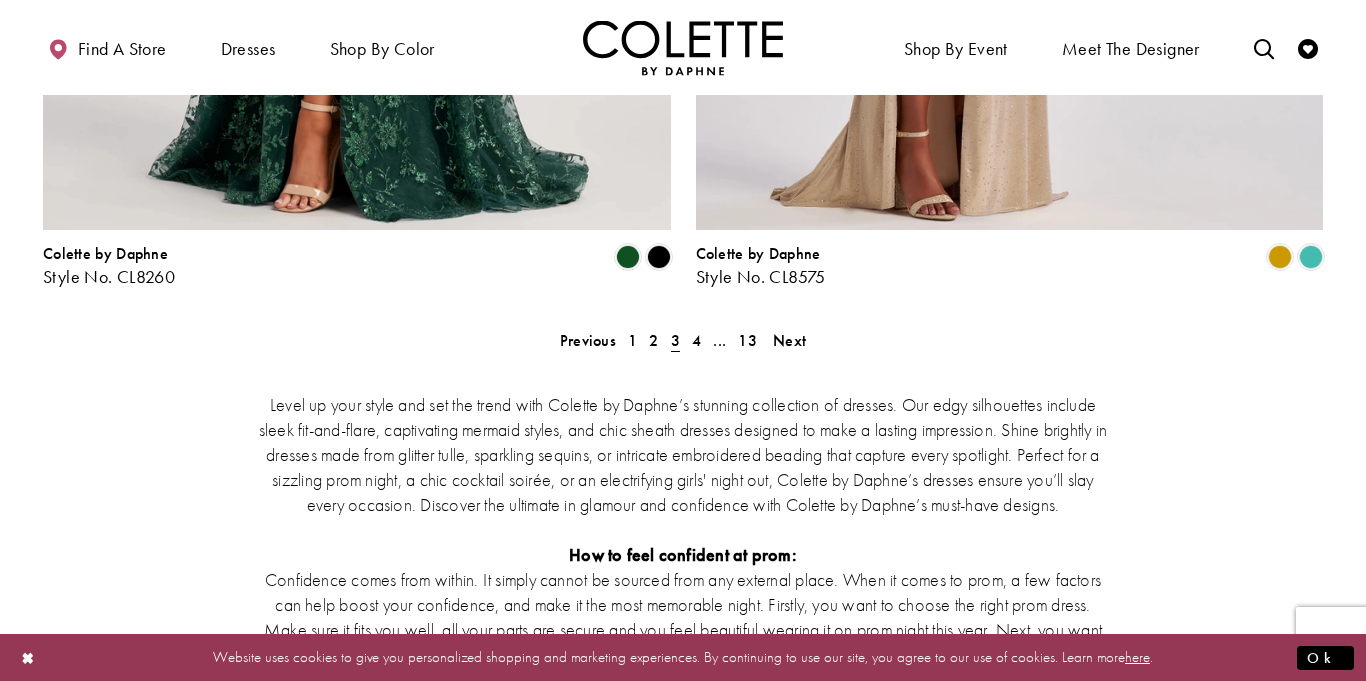scroll, scrollTop: 3732, scrollLeft: 0, axis: vertical 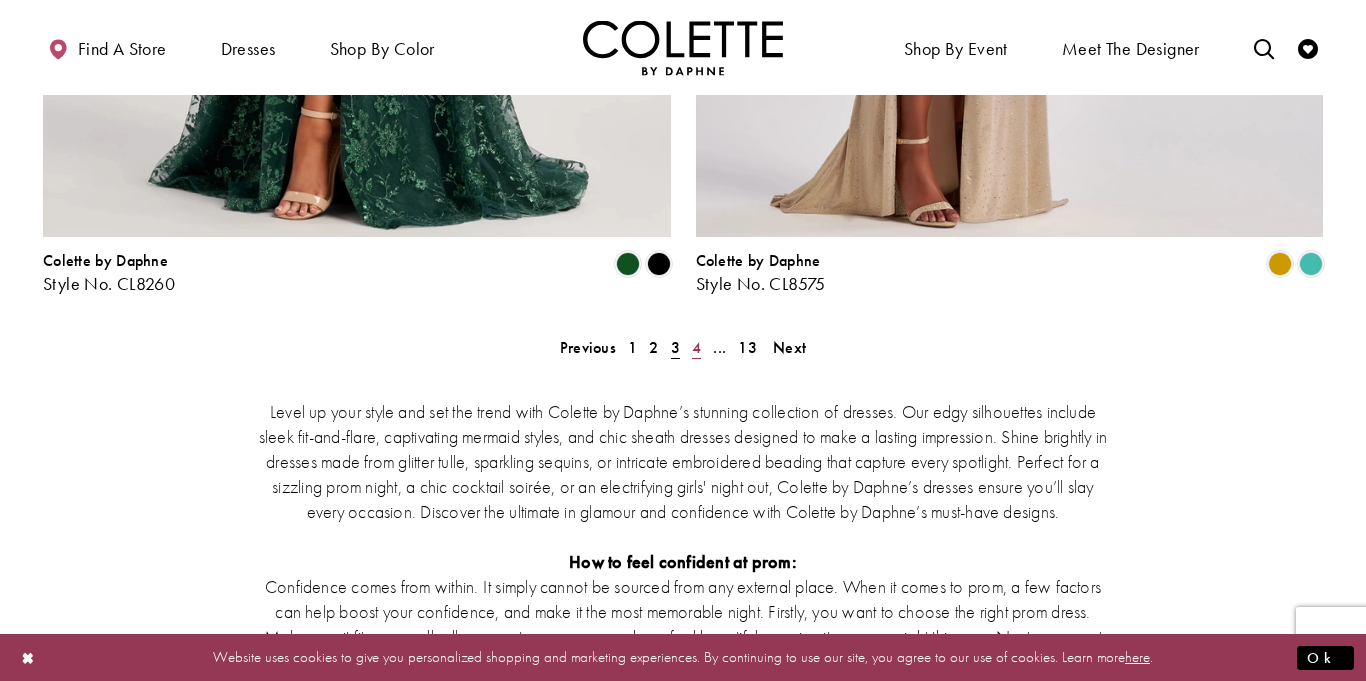 click on "4" at bounding box center (696, 347) 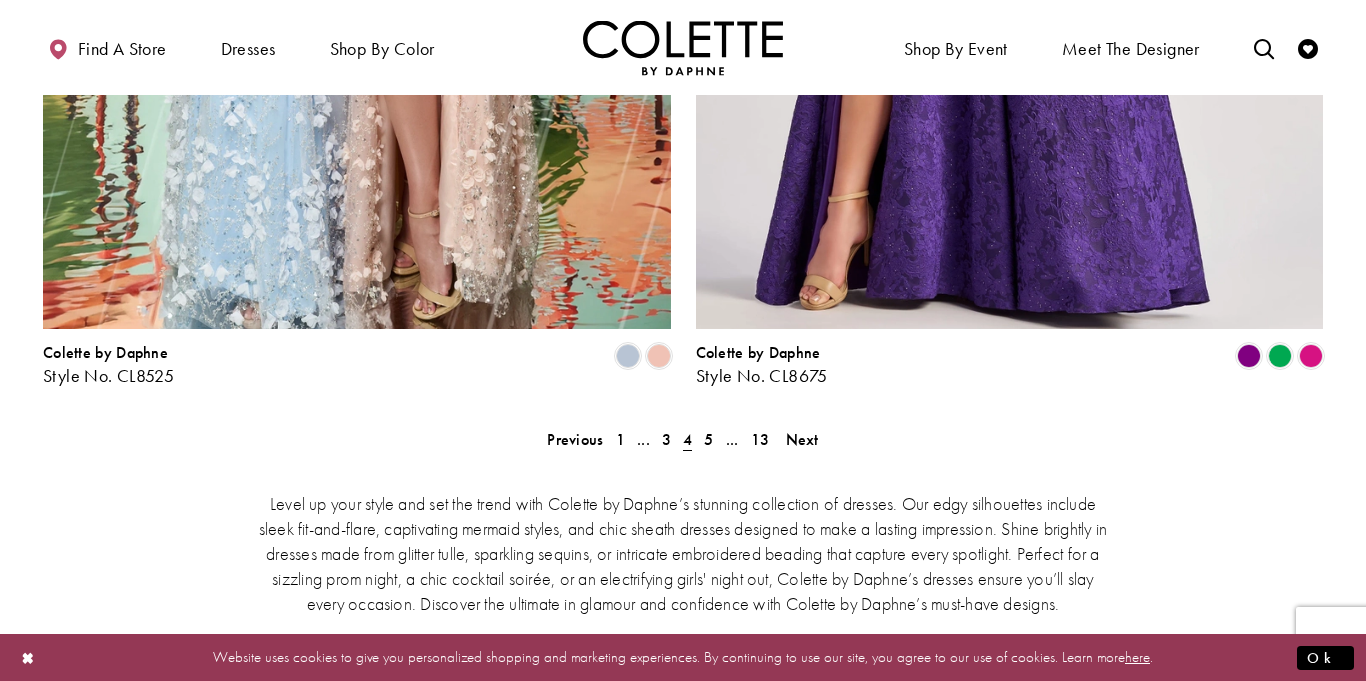 scroll, scrollTop: 3641, scrollLeft: 0, axis: vertical 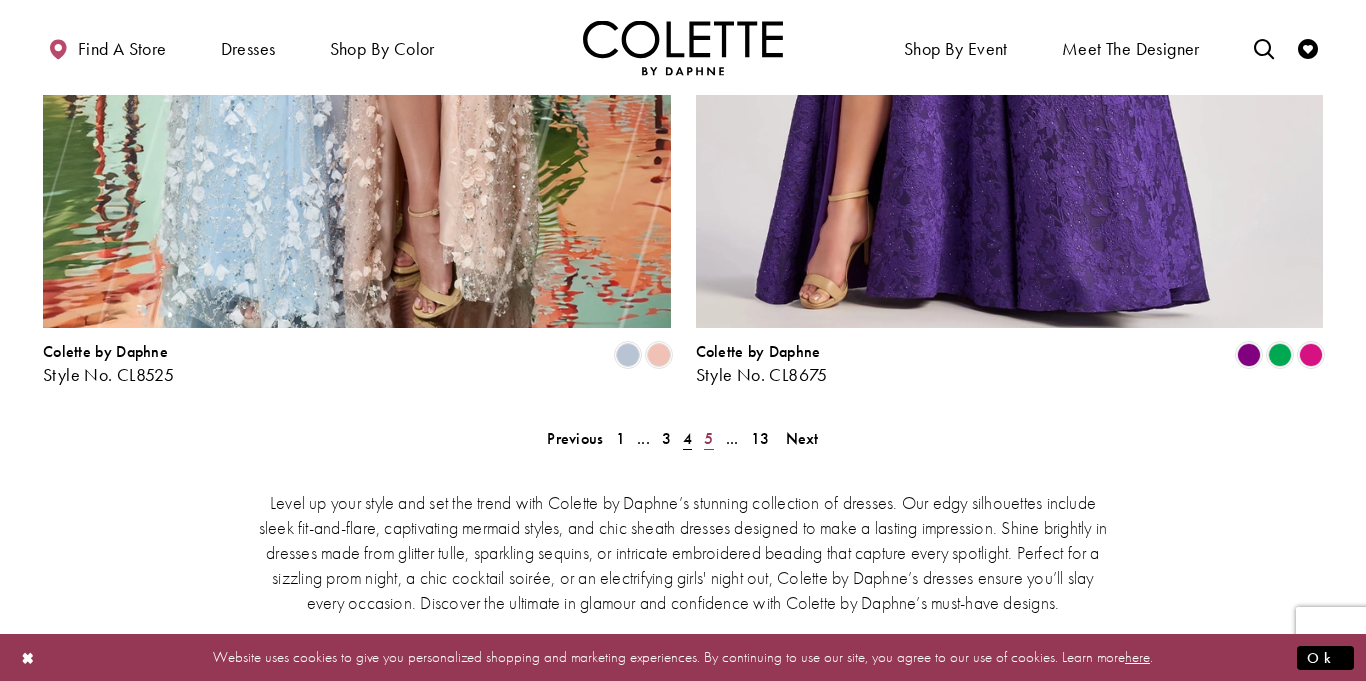 click on "5" at bounding box center [708, 438] 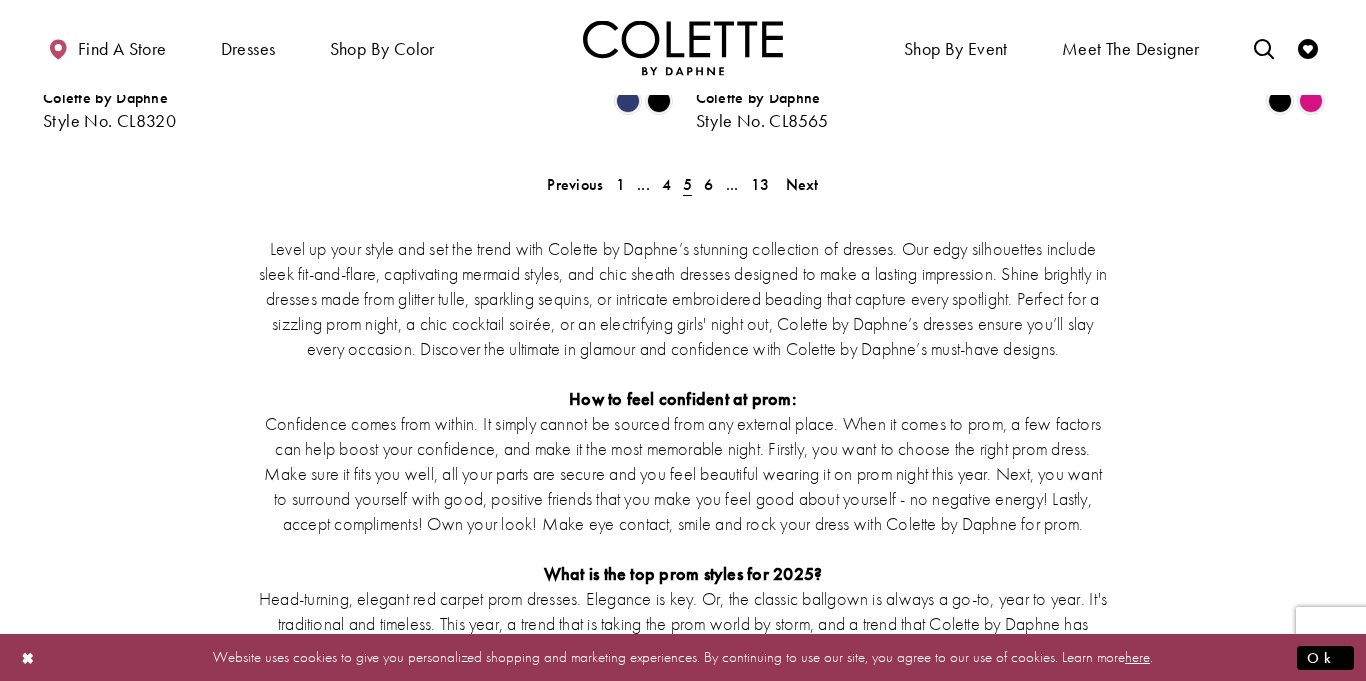 scroll, scrollTop: 3905, scrollLeft: 0, axis: vertical 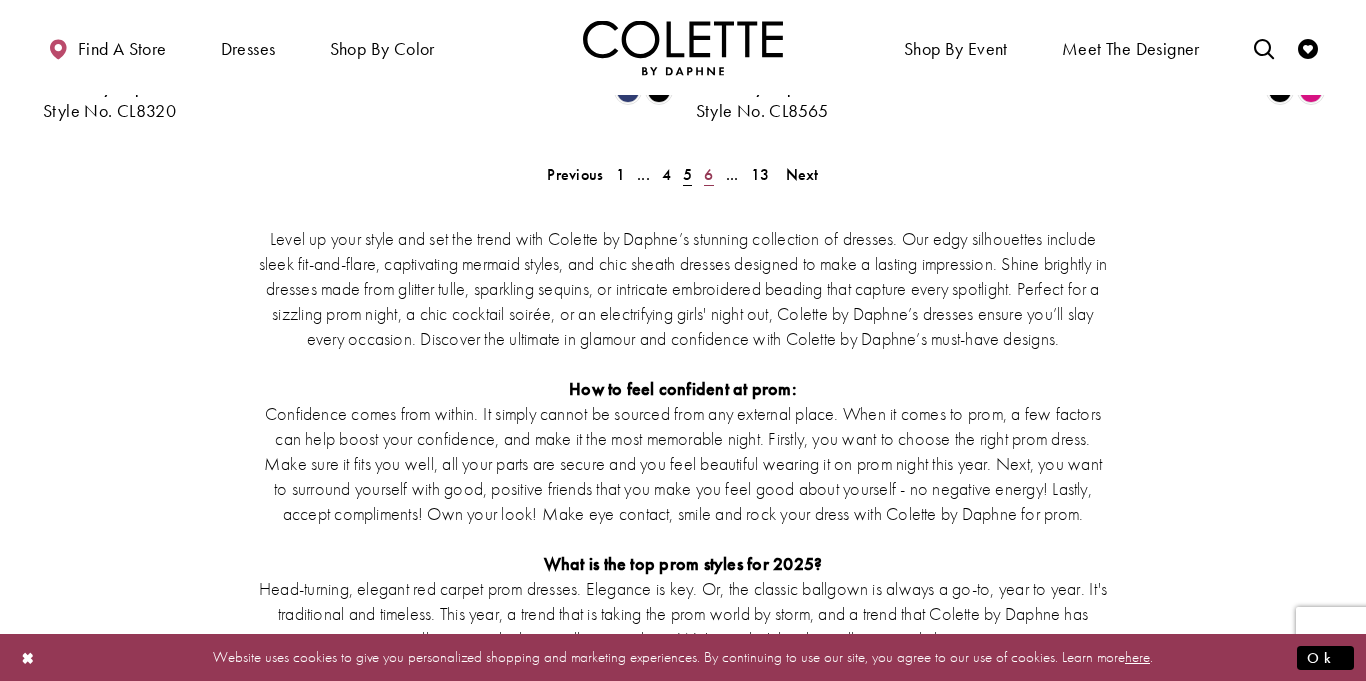 click on "6" at bounding box center (708, 174) 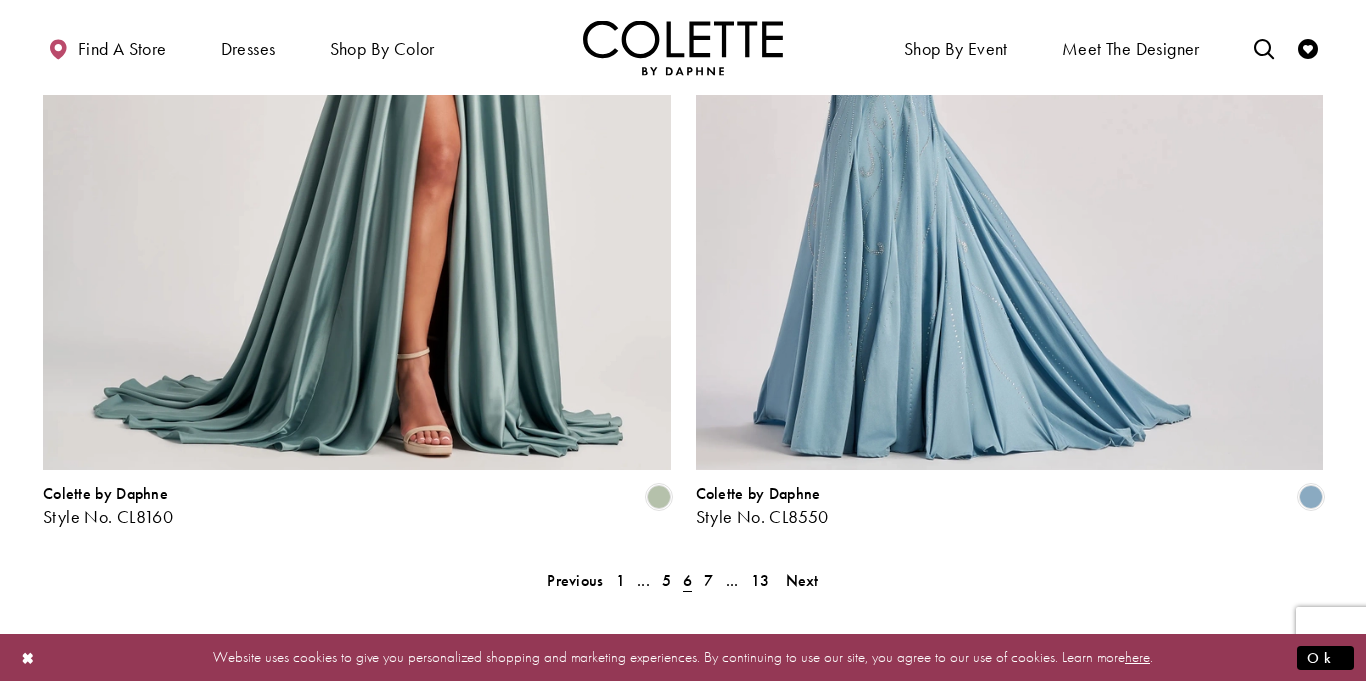 scroll, scrollTop: 3502, scrollLeft: 0, axis: vertical 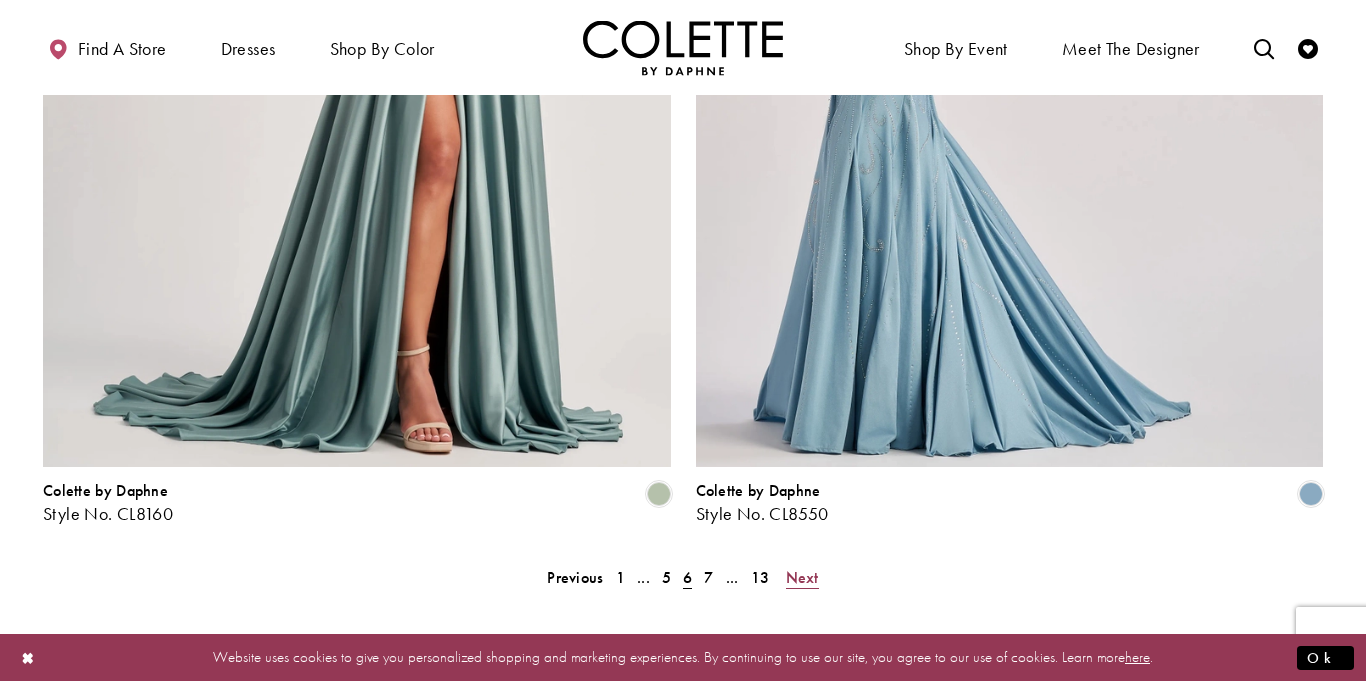 click on "Next" at bounding box center (802, 577) 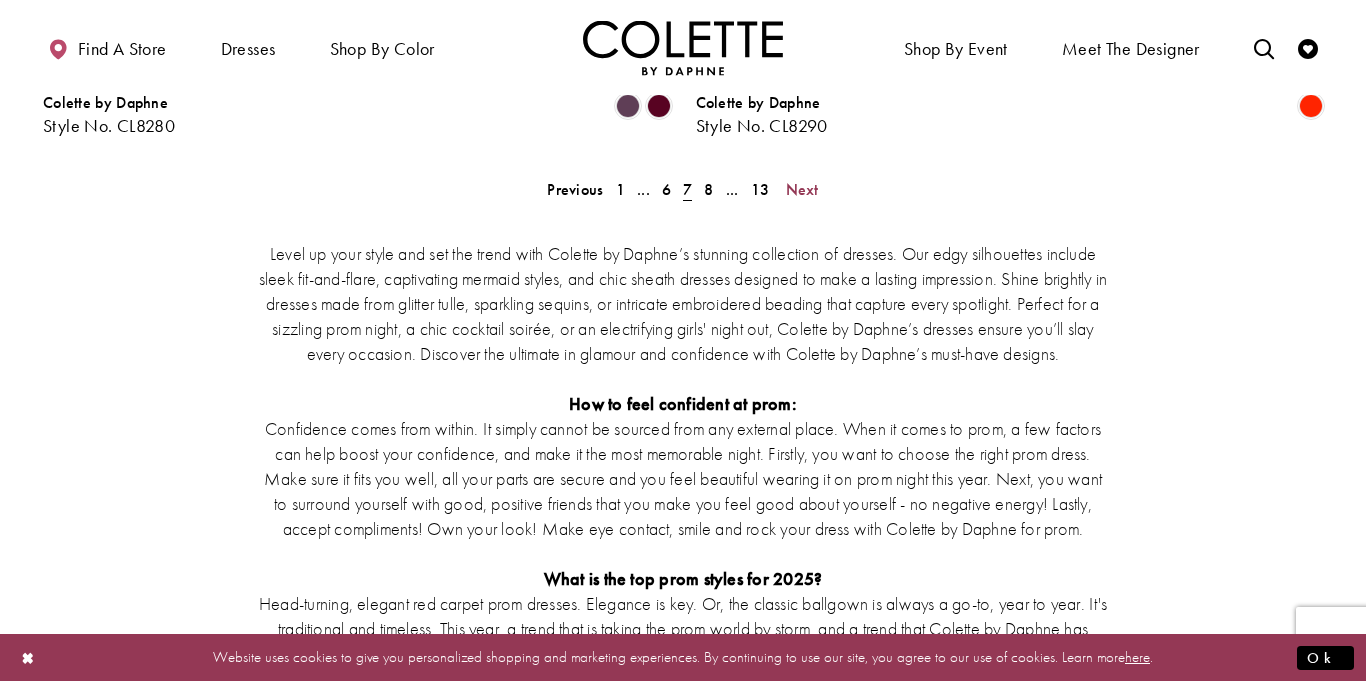 scroll, scrollTop: 3912, scrollLeft: 0, axis: vertical 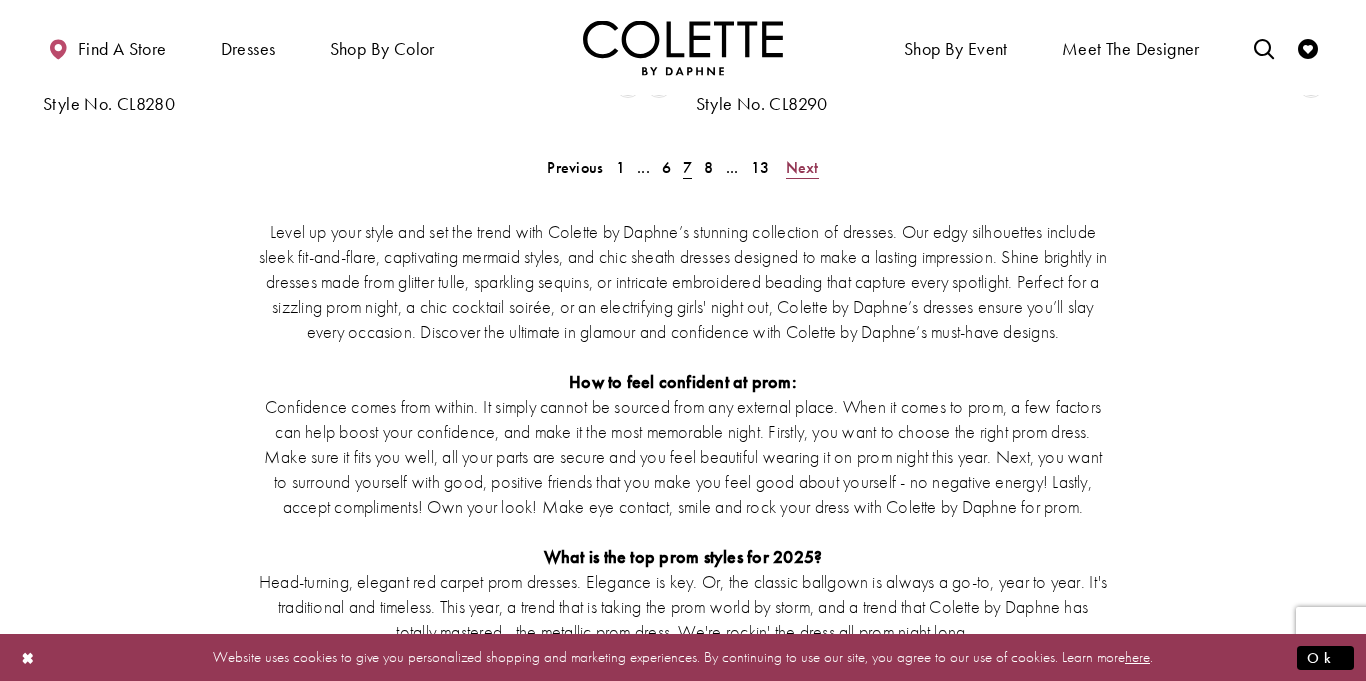 click on "Next" at bounding box center [802, 167] 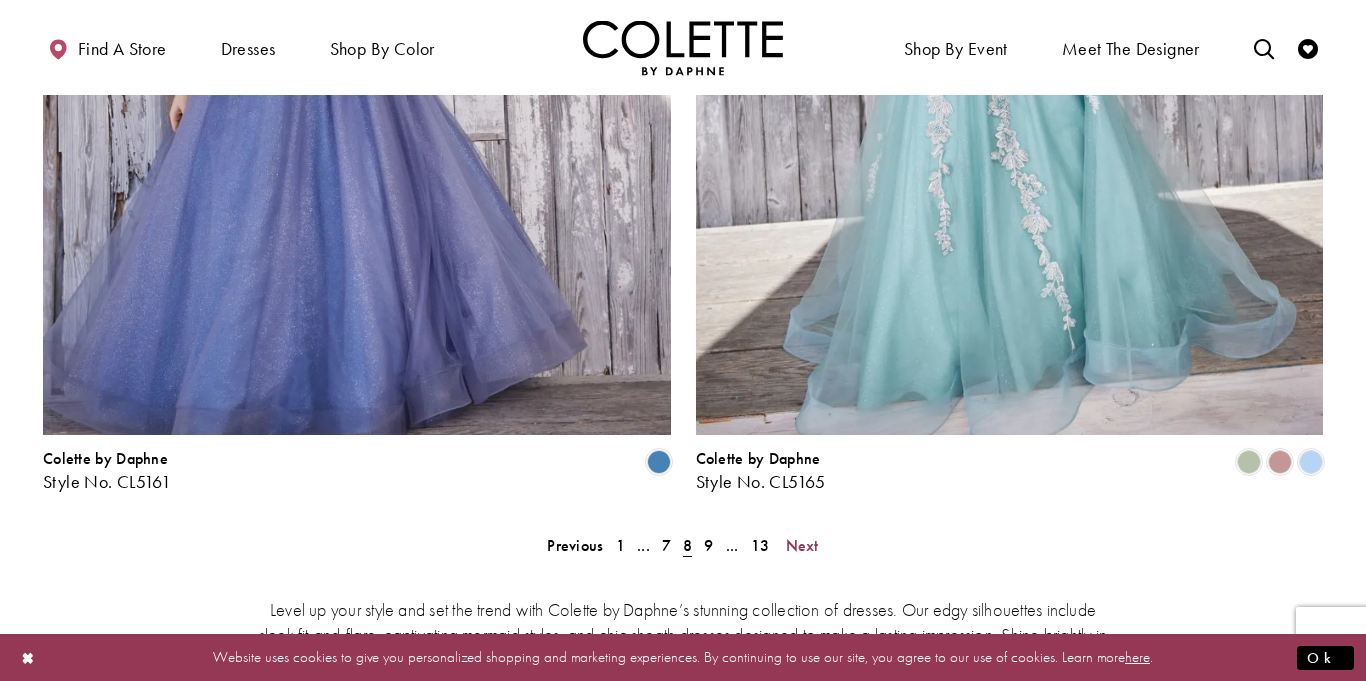scroll, scrollTop: 3559, scrollLeft: 0, axis: vertical 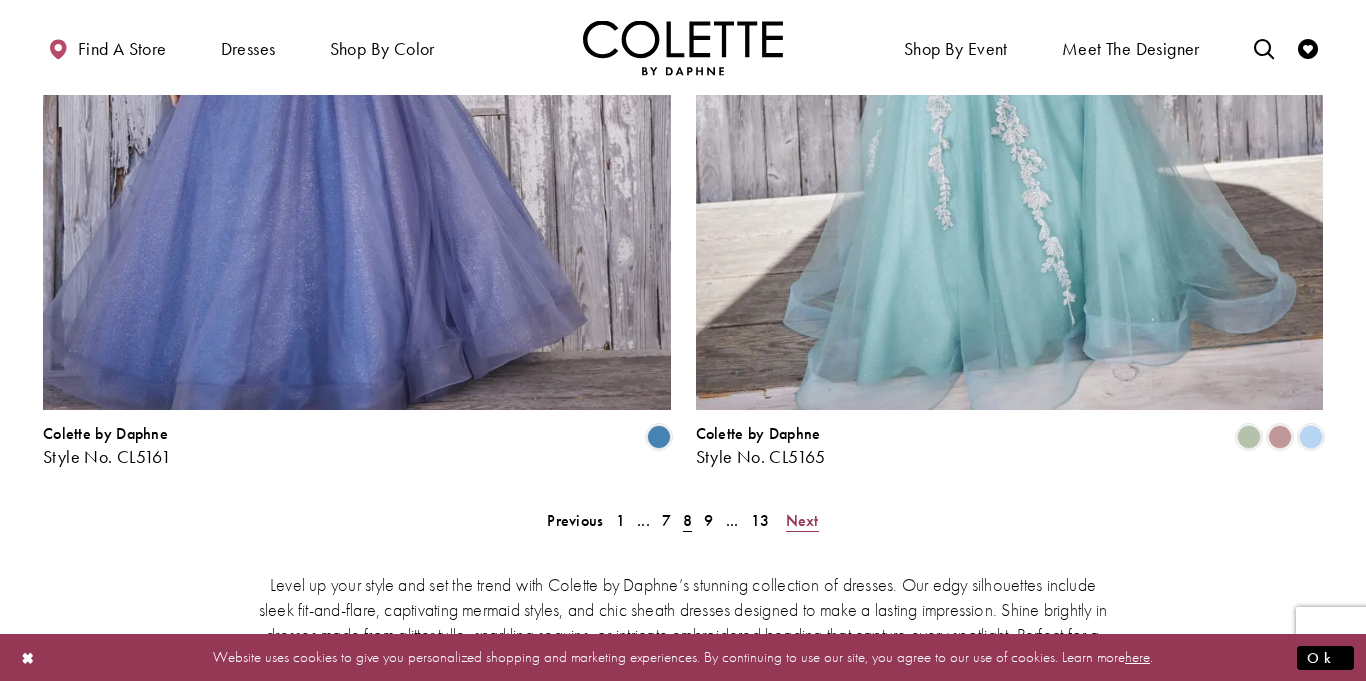 click on "Next" at bounding box center (802, 520) 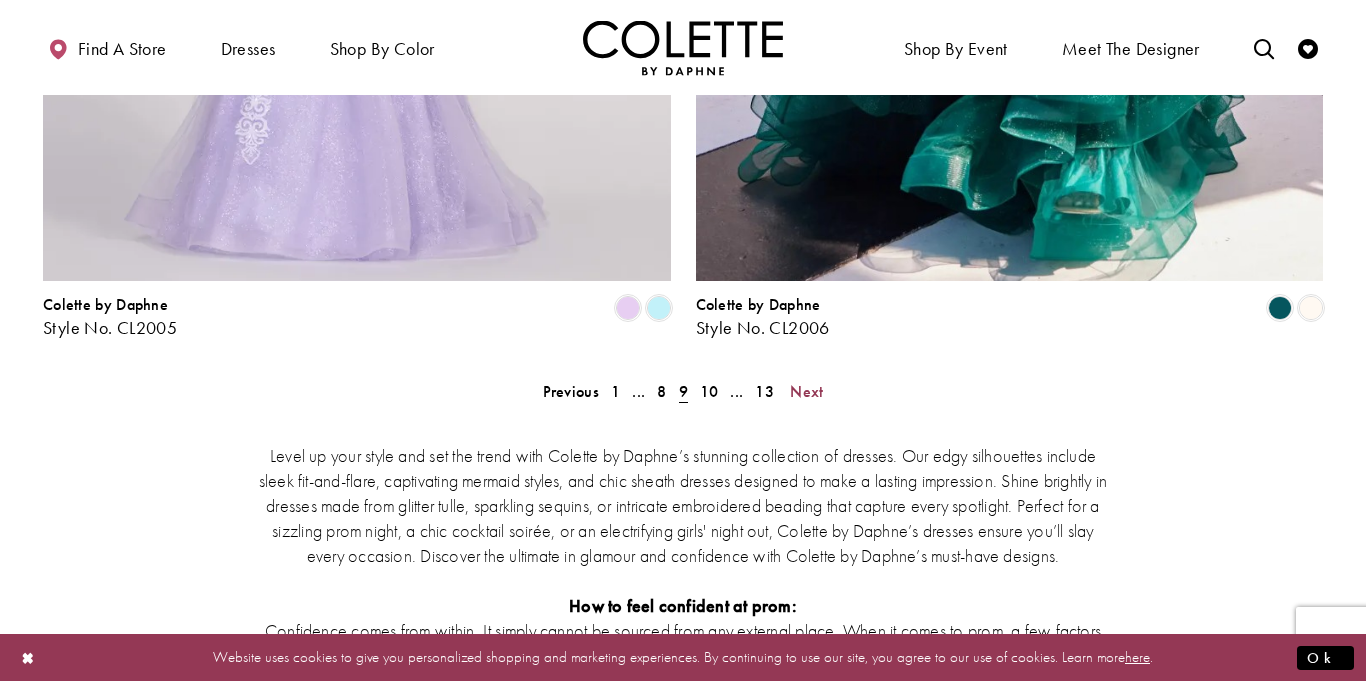 scroll, scrollTop: 3690, scrollLeft: 0, axis: vertical 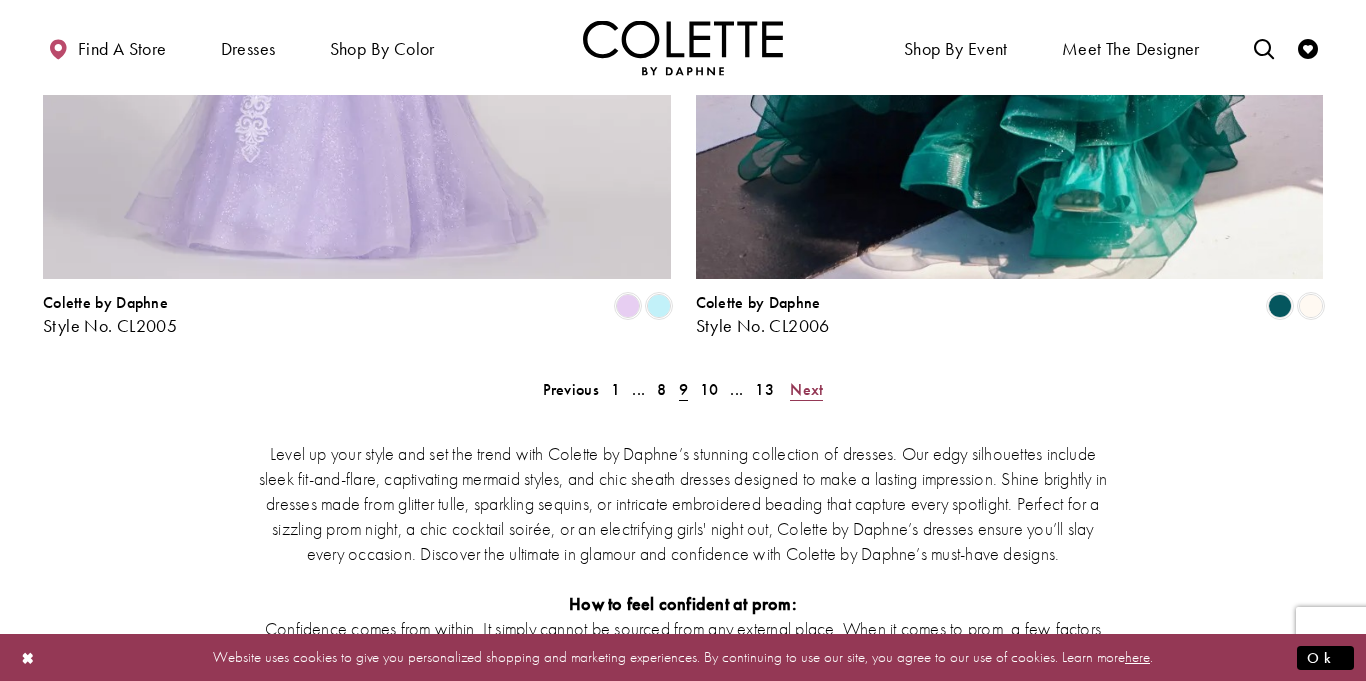 click on "Next" at bounding box center (806, 389) 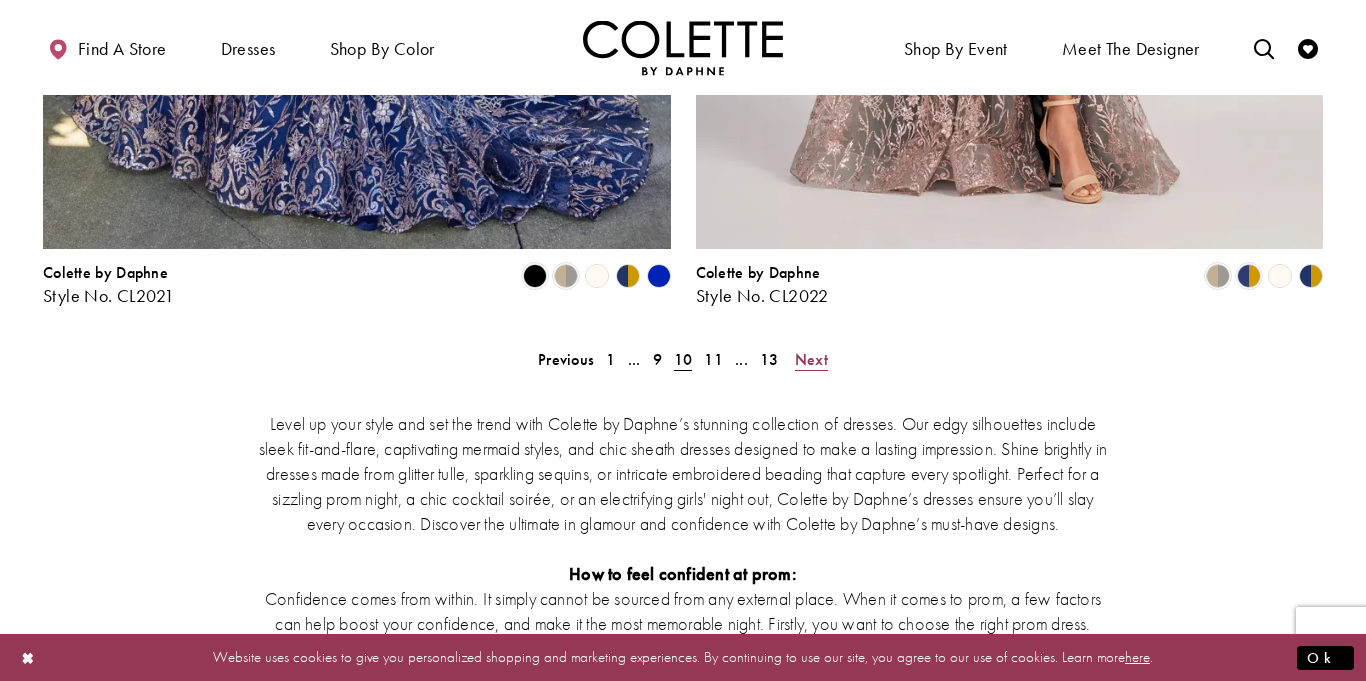 scroll, scrollTop: 3725, scrollLeft: 0, axis: vertical 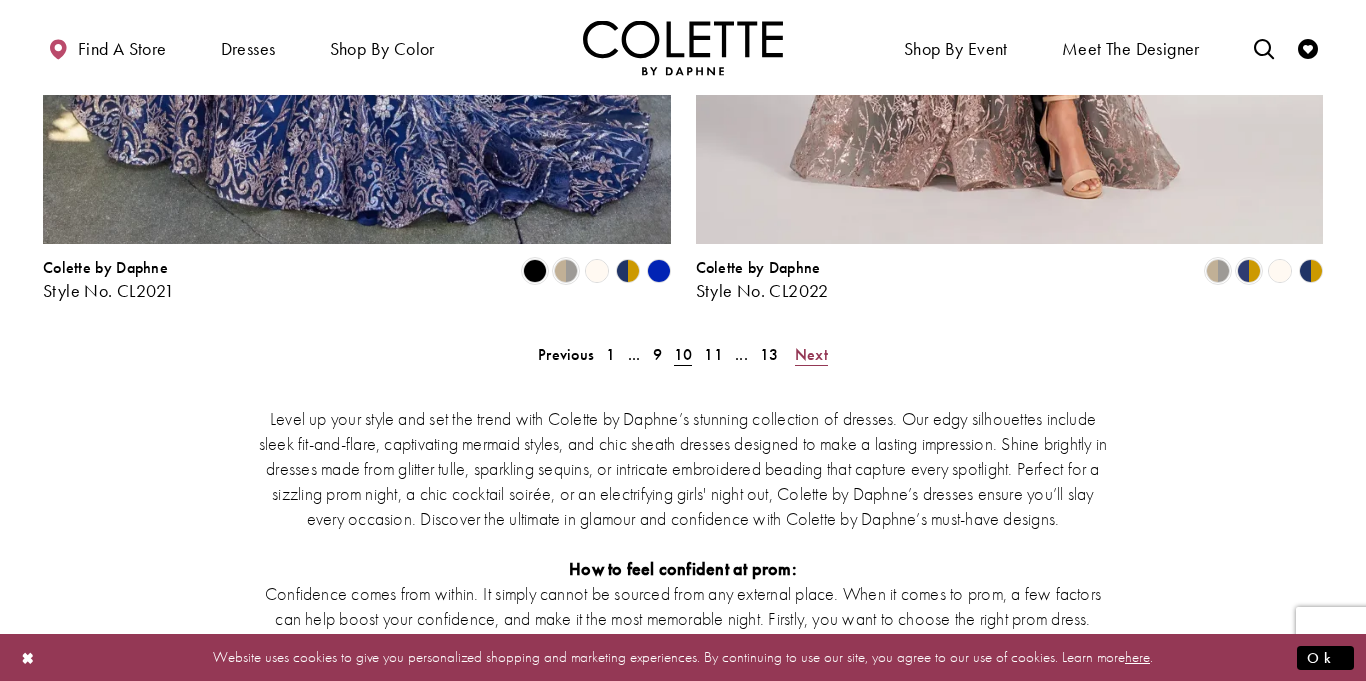 click on "Next" at bounding box center (811, 354) 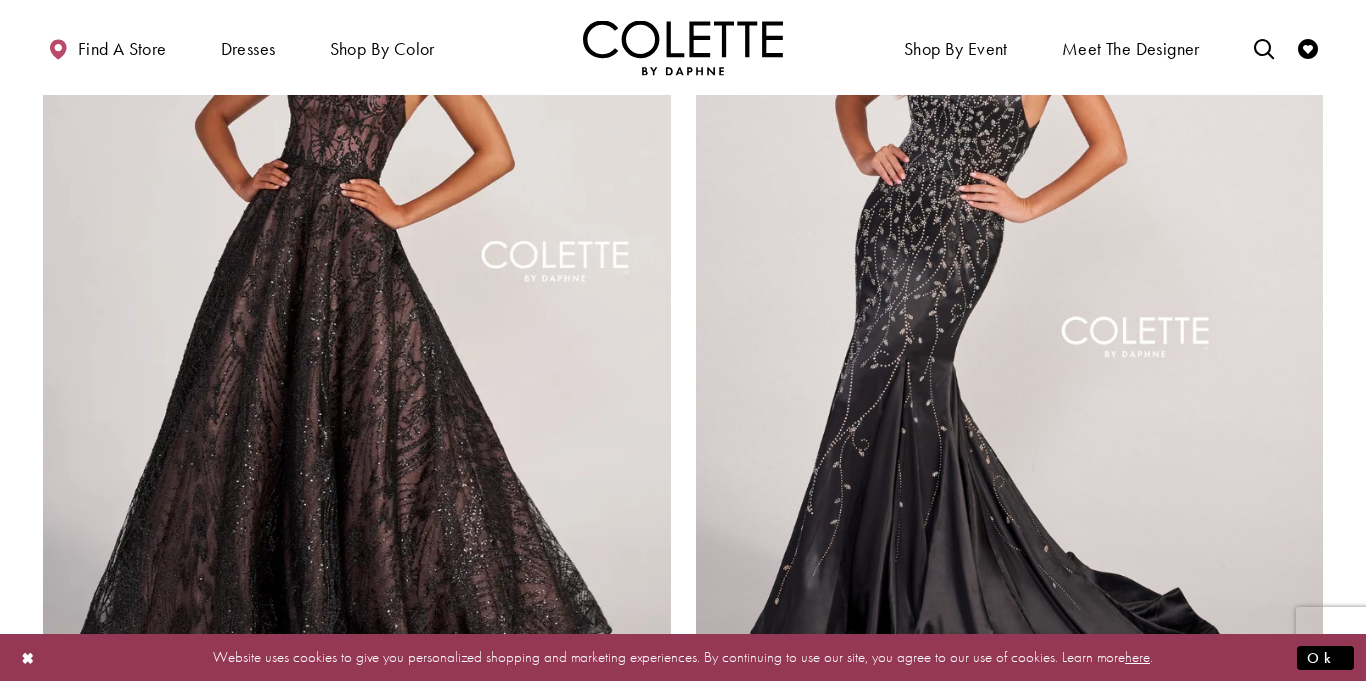 scroll, scrollTop: 3215, scrollLeft: 0, axis: vertical 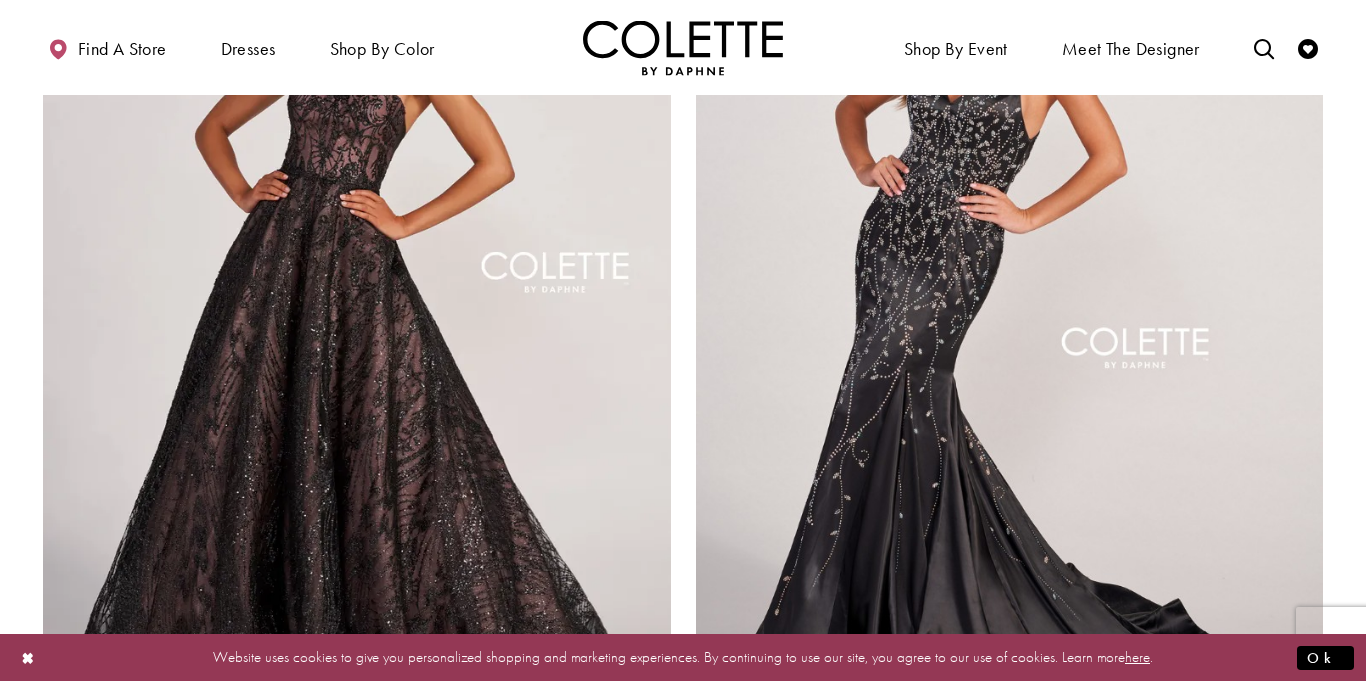click at bounding box center [1010, 297] 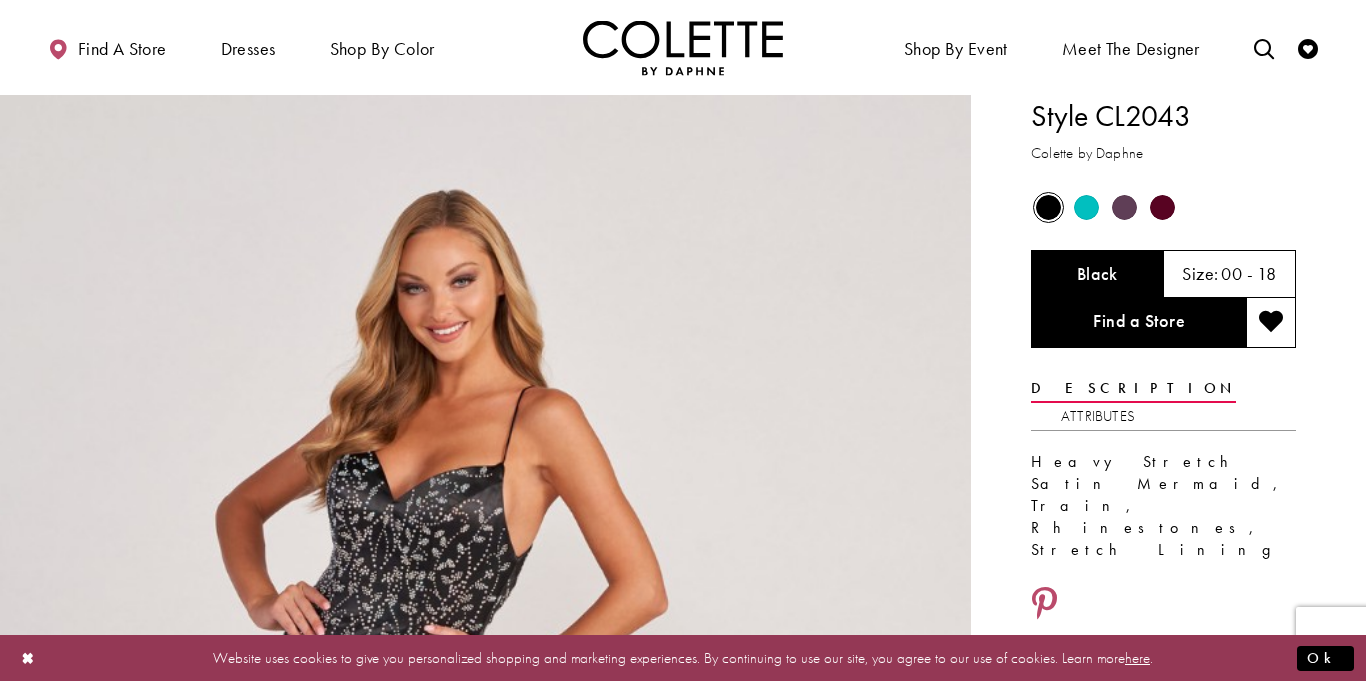 scroll, scrollTop: 662, scrollLeft: 0, axis: vertical 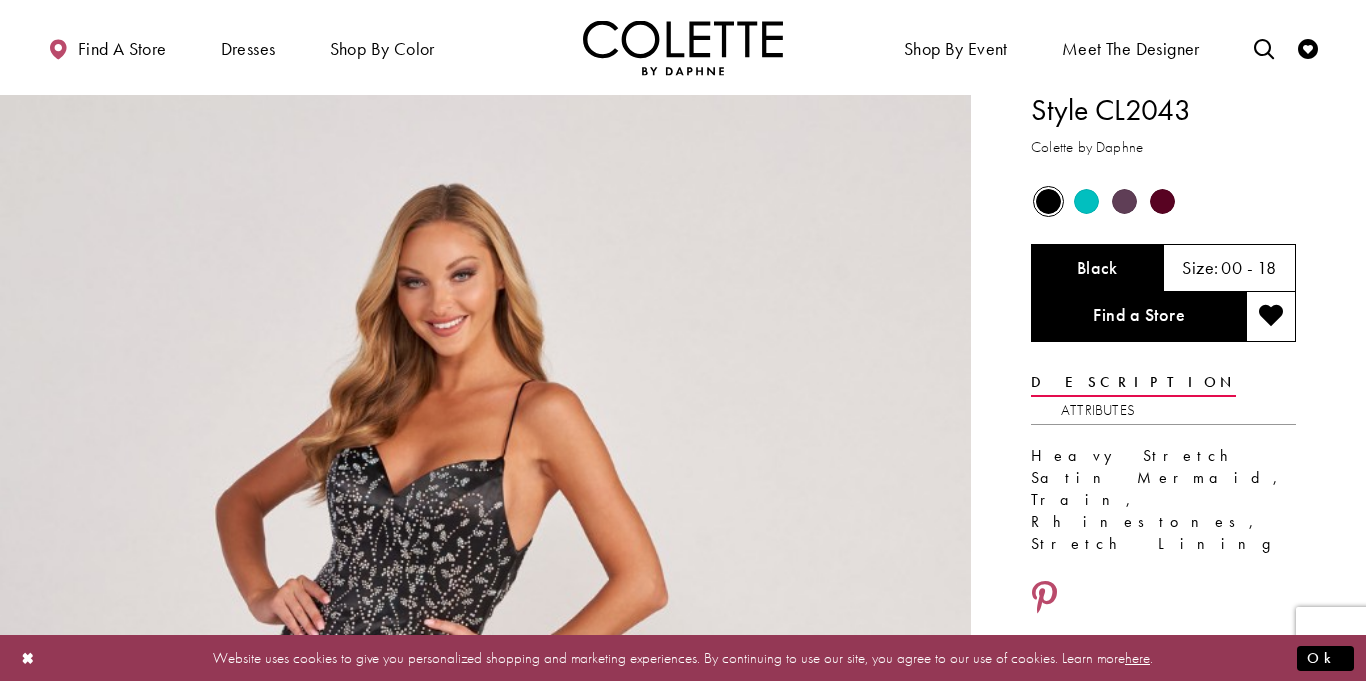 drag, startPoint x: 1185, startPoint y: 112, endPoint x: 1095, endPoint y: 106, distance: 90.199776 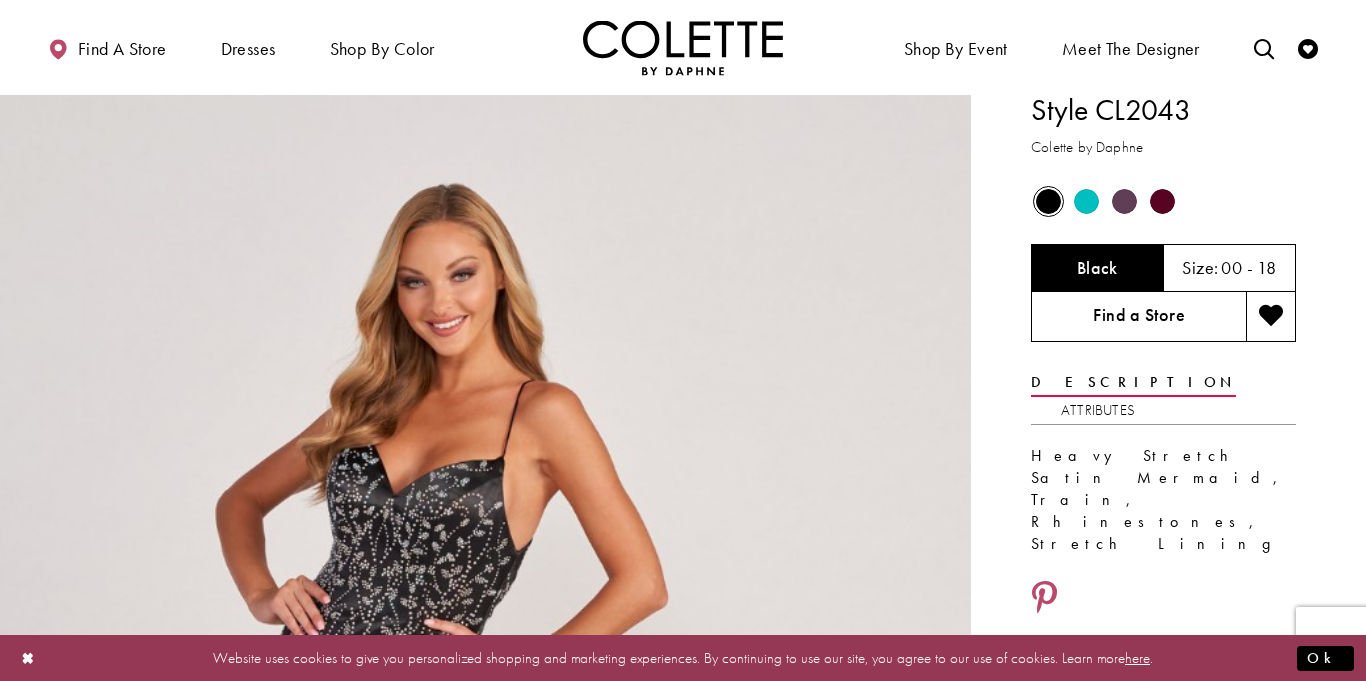click on "Find a Store" at bounding box center (1138, 317) 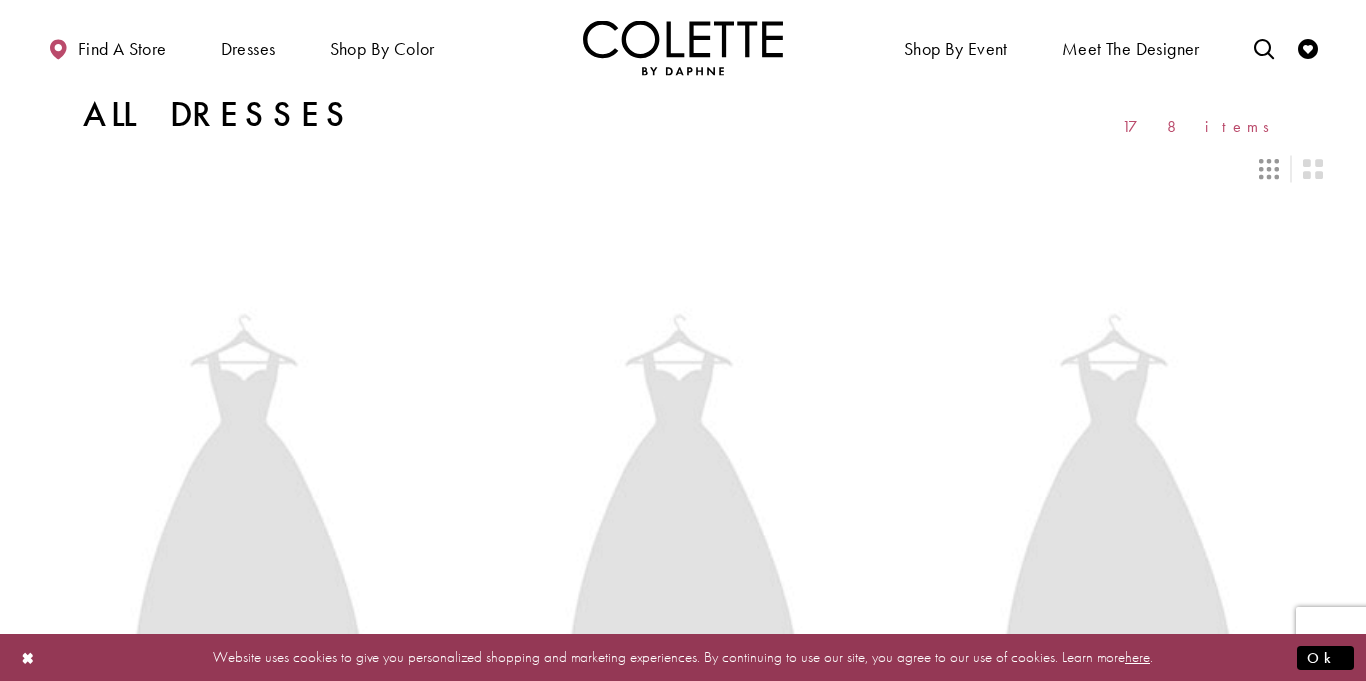 scroll, scrollTop: 3612, scrollLeft: 0, axis: vertical 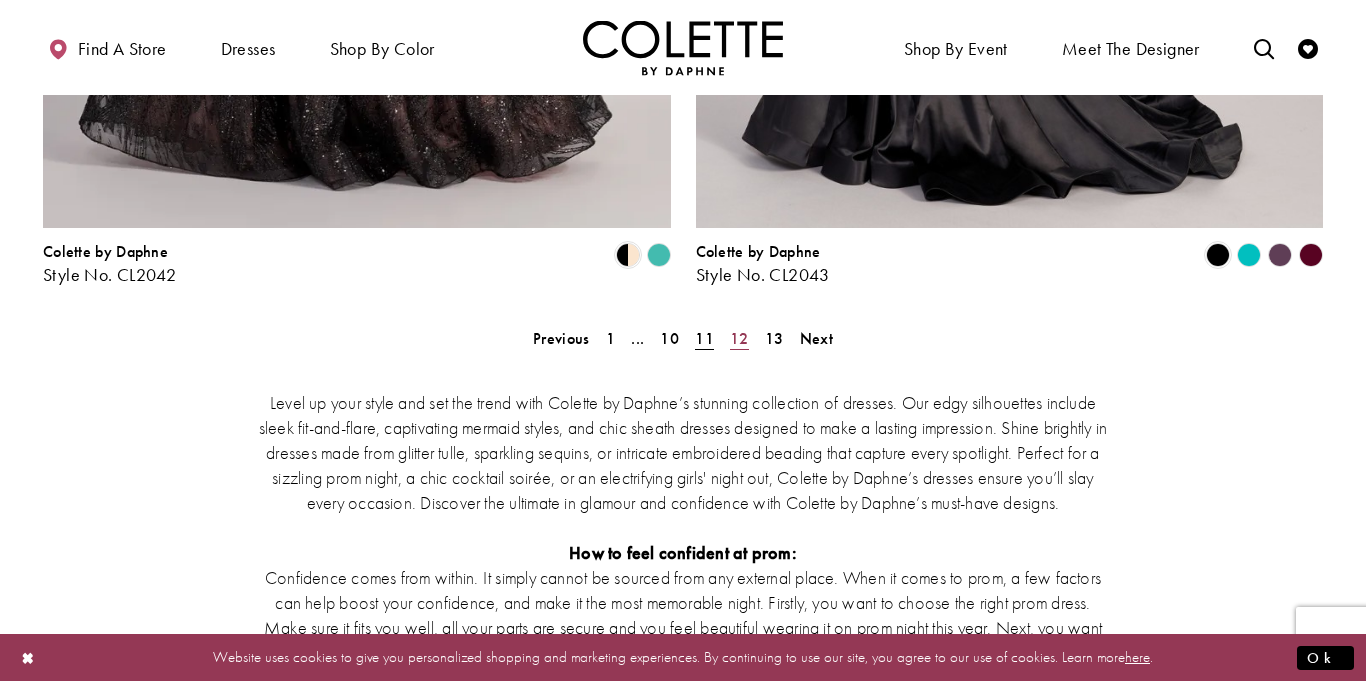 click on "12" at bounding box center [739, 338] 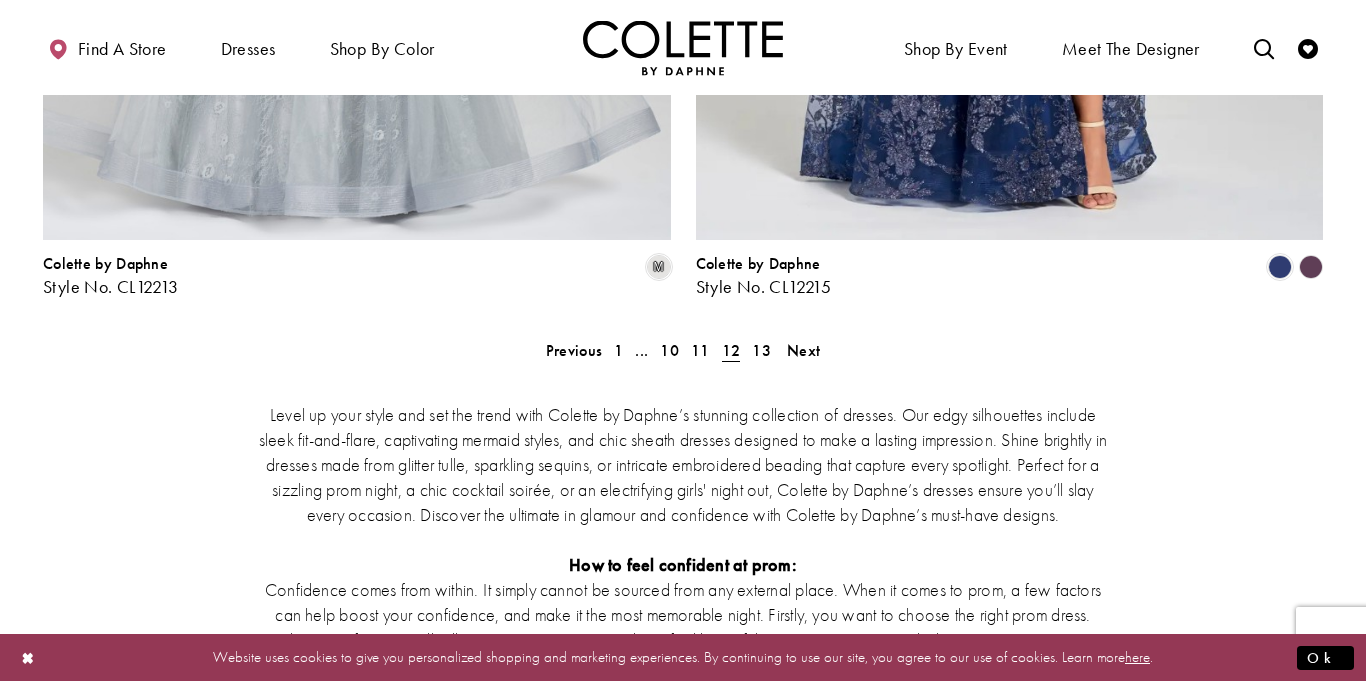 scroll, scrollTop: 3816, scrollLeft: 0, axis: vertical 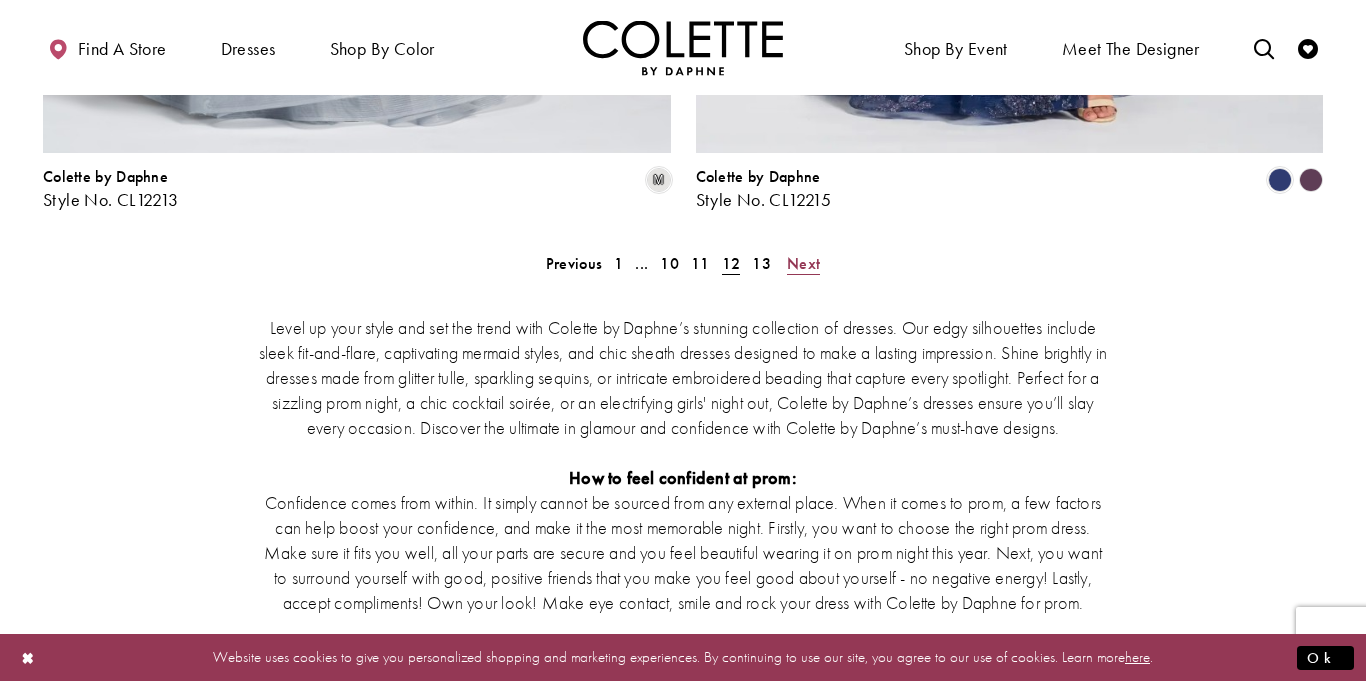 click on "Next" at bounding box center [803, 263] 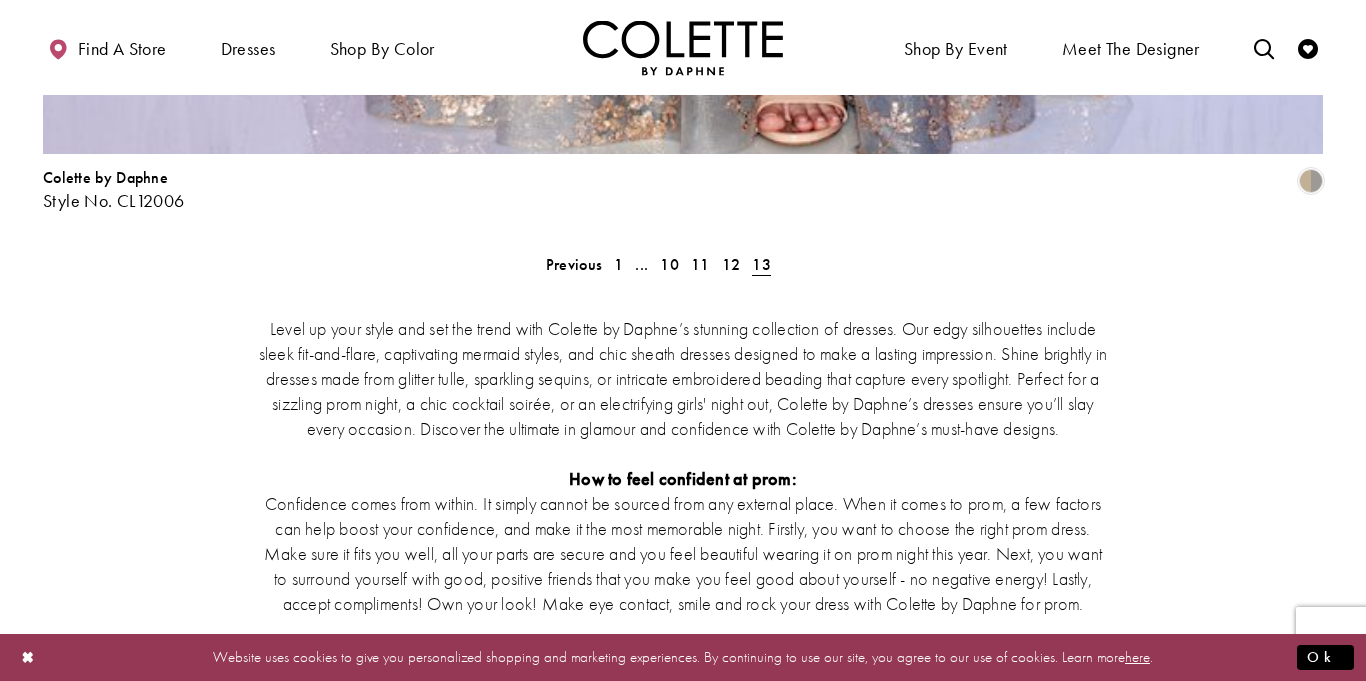 scroll, scrollTop: 4052, scrollLeft: 0, axis: vertical 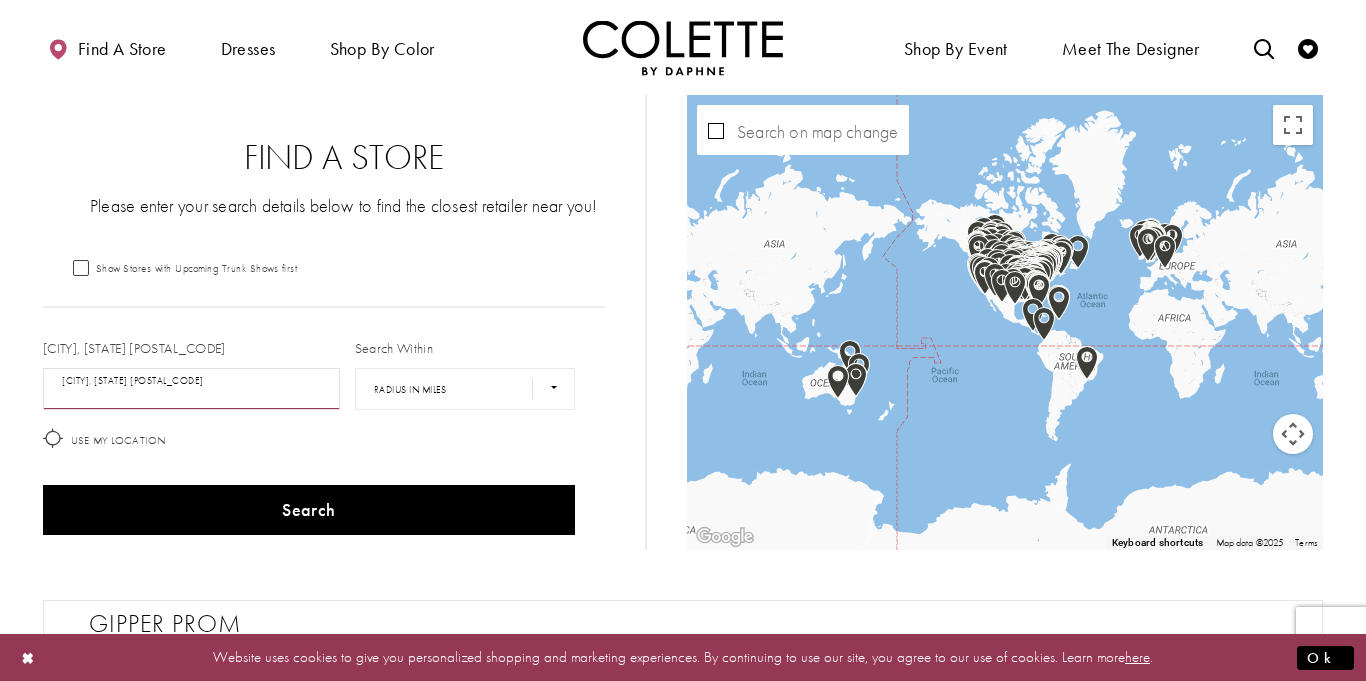 click at bounding box center [191, 389] 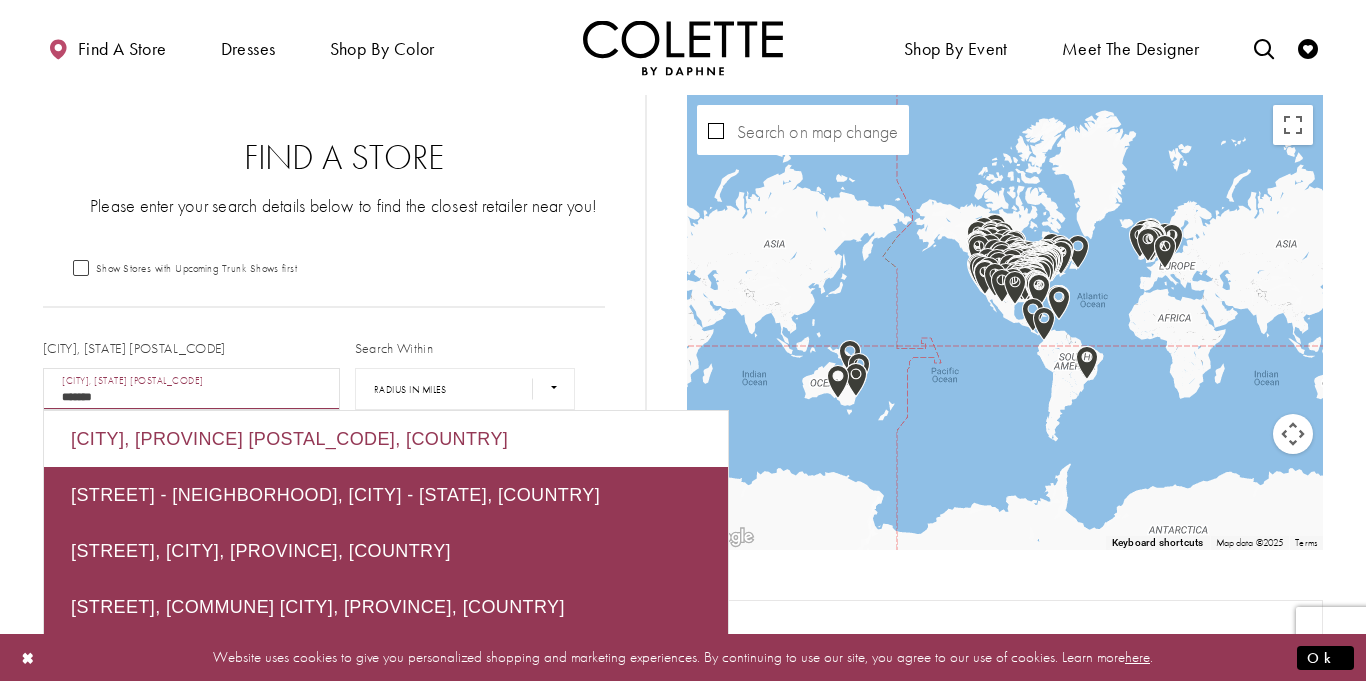 click on "Medicine Hat, AB T1A 7G2, Canada" at bounding box center [386, 439] 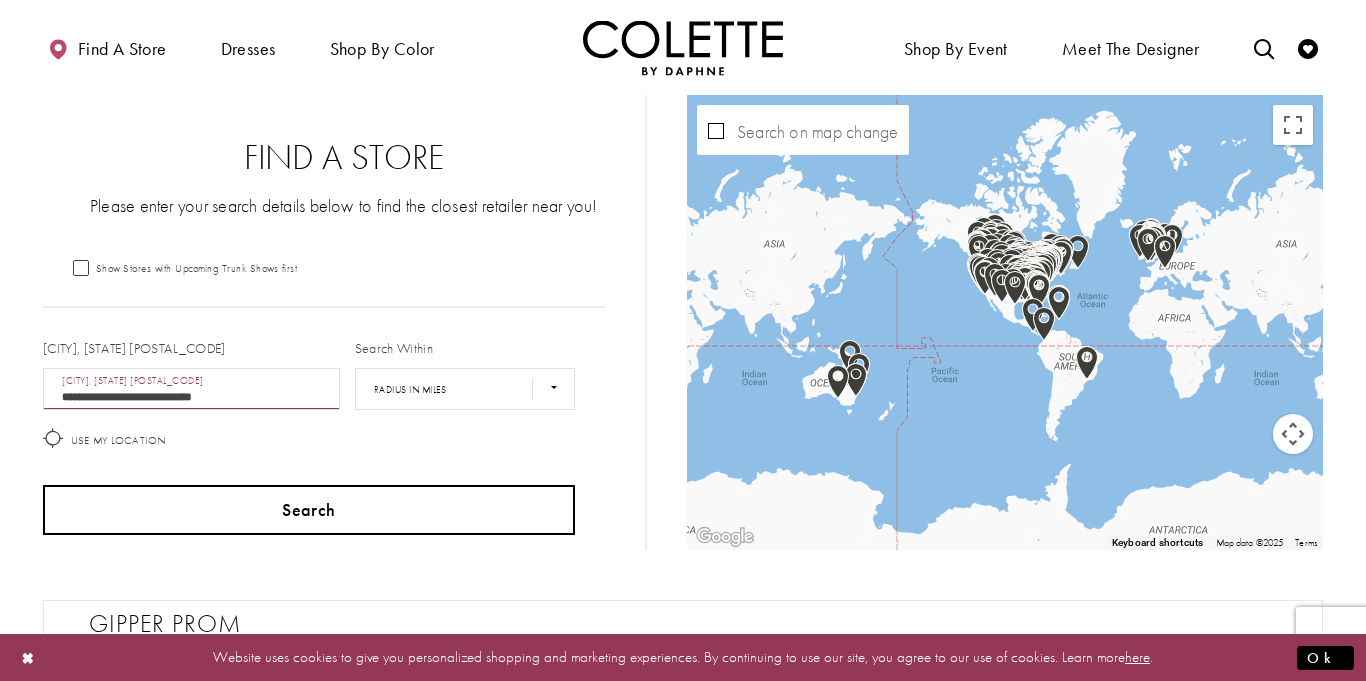 type on "**********" 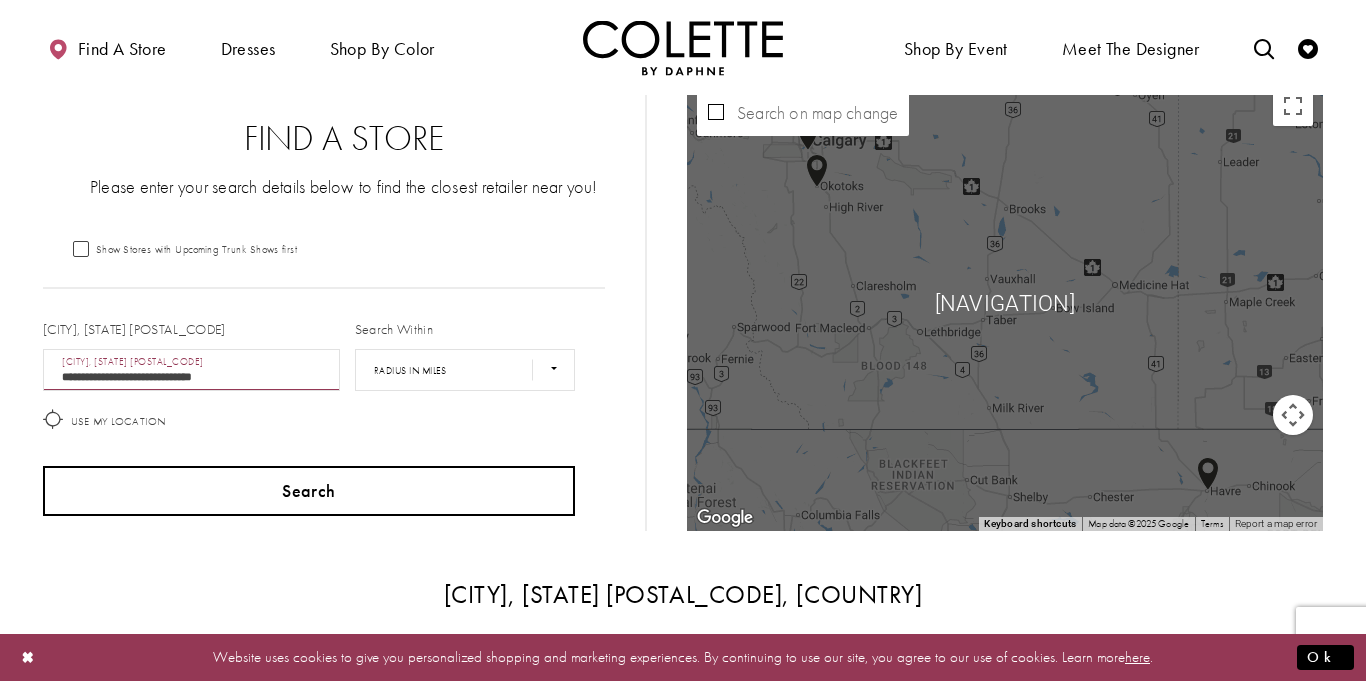 scroll, scrollTop: 22, scrollLeft: 0, axis: vertical 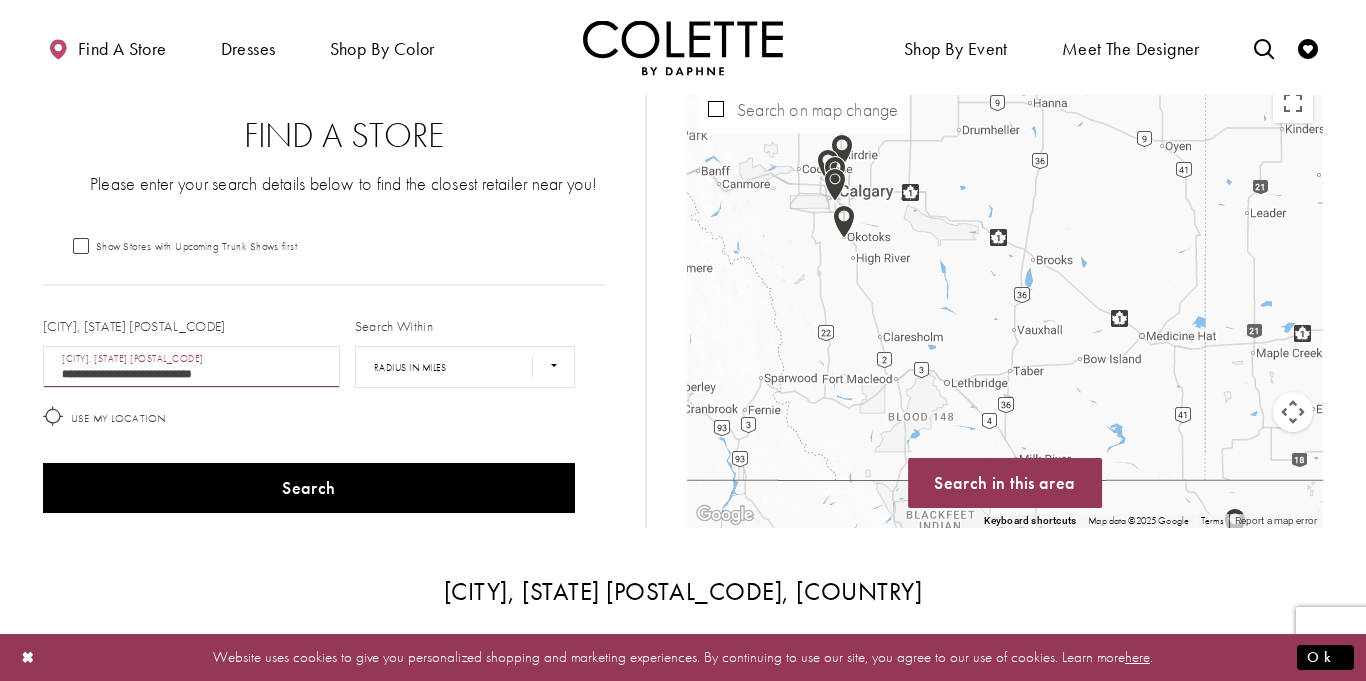 drag, startPoint x: 787, startPoint y: 166, endPoint x: 820, endPoint y: 240, distance: 81.02469 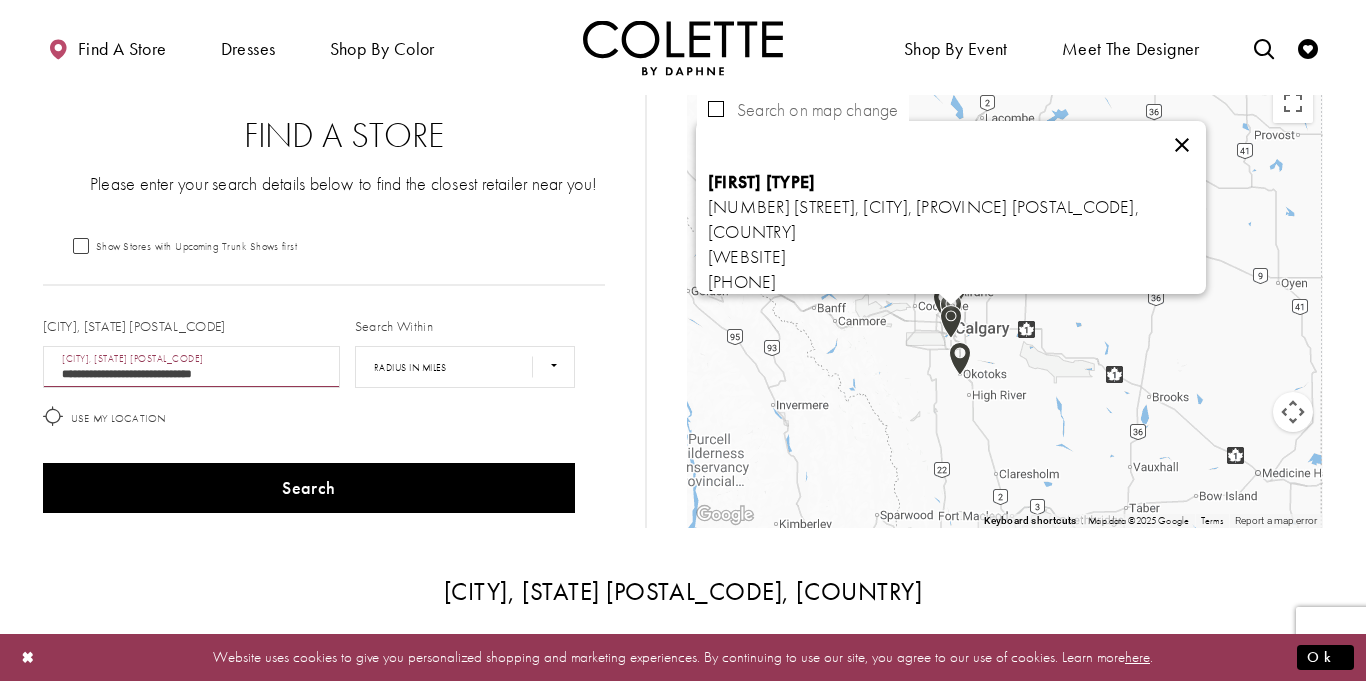 click at bounding box center [1182, 145] 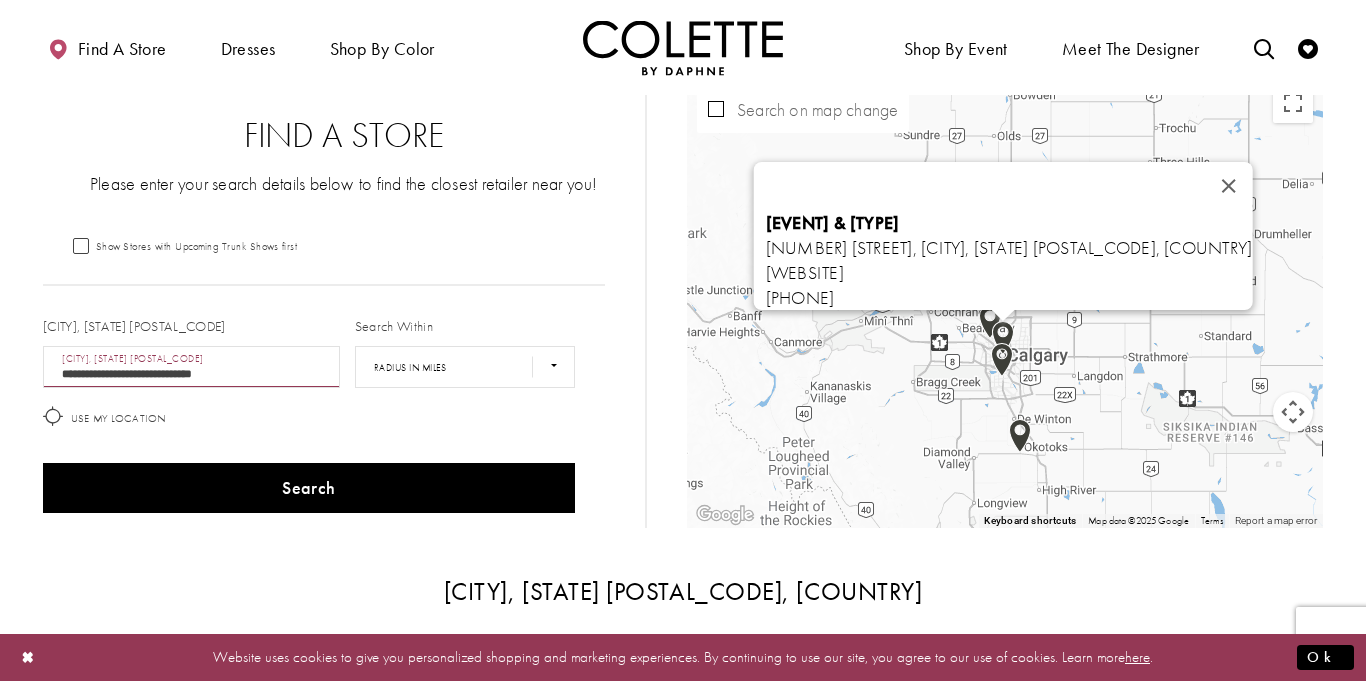 click at bounding box center (1003, 338) 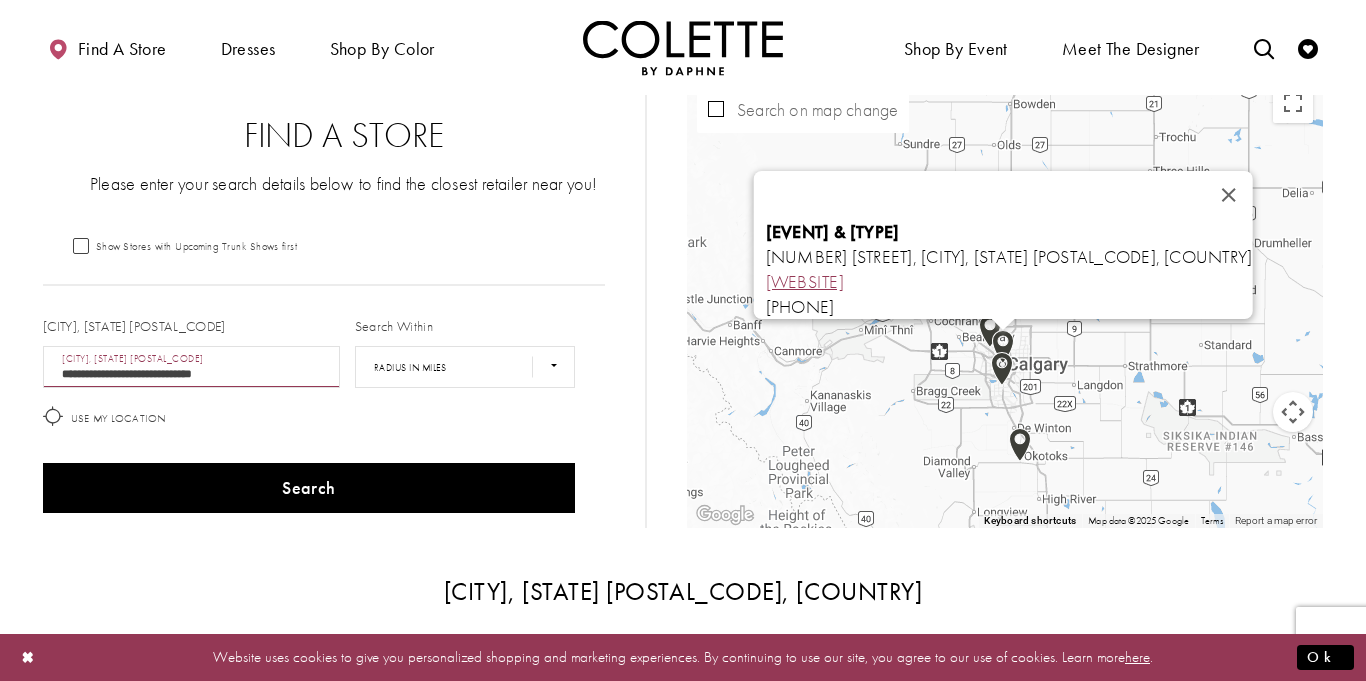 click on "echoevenings.com" at bounding box center (804, 281) 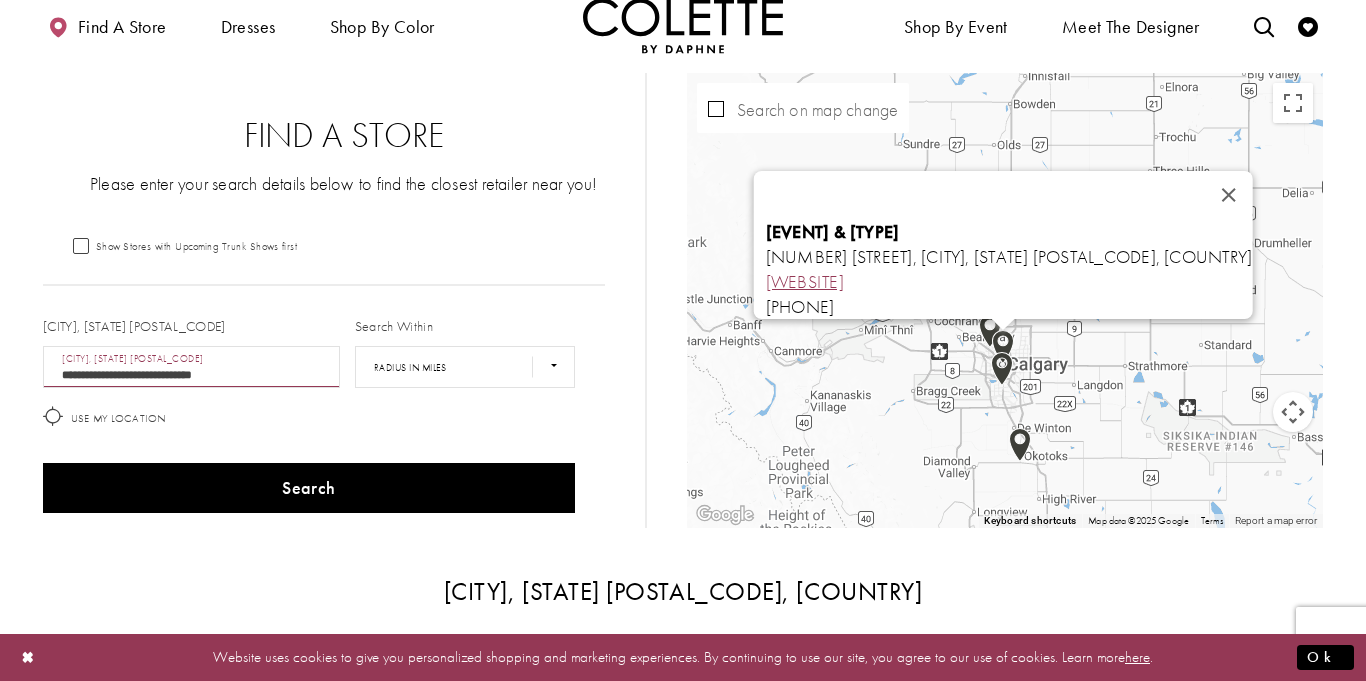 scroll, scrollTop: 0, scrollLeft: 0, axis: both 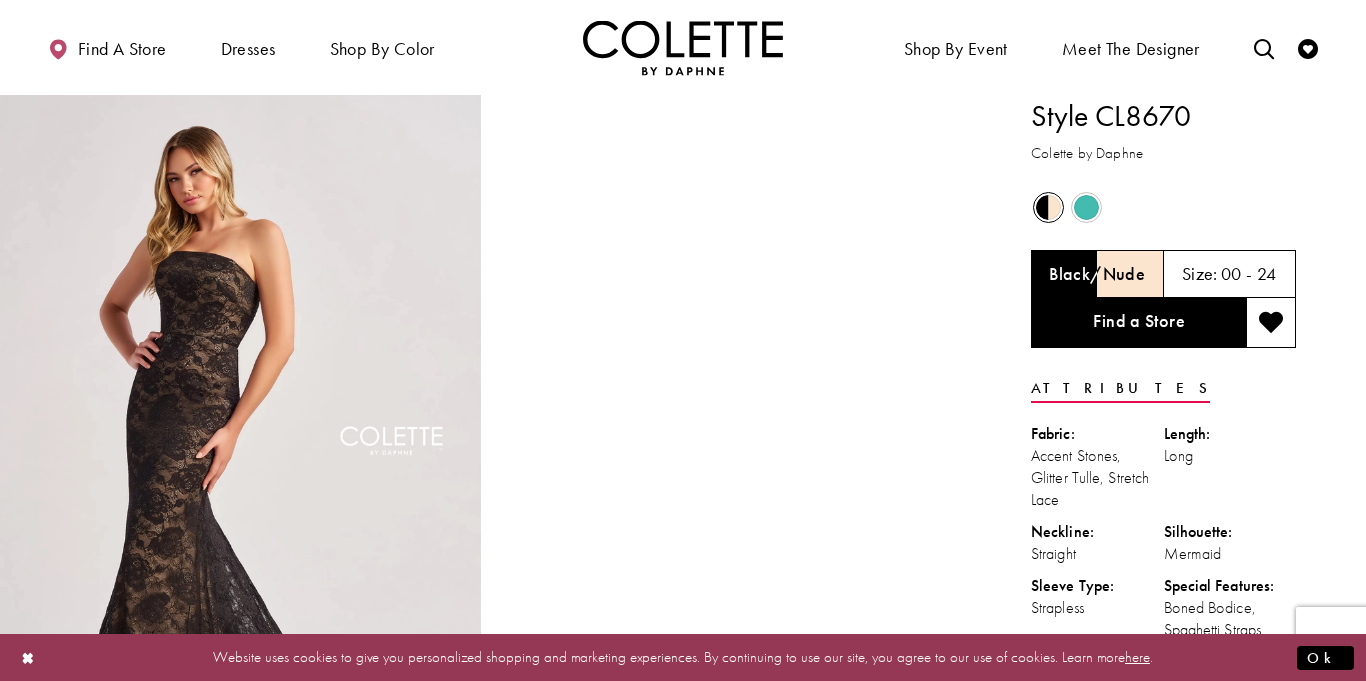 drag, startPoint x: 1096, startPoint y: 114, endPoint x: 1217, endPoint y: 116, distance: 121.016525 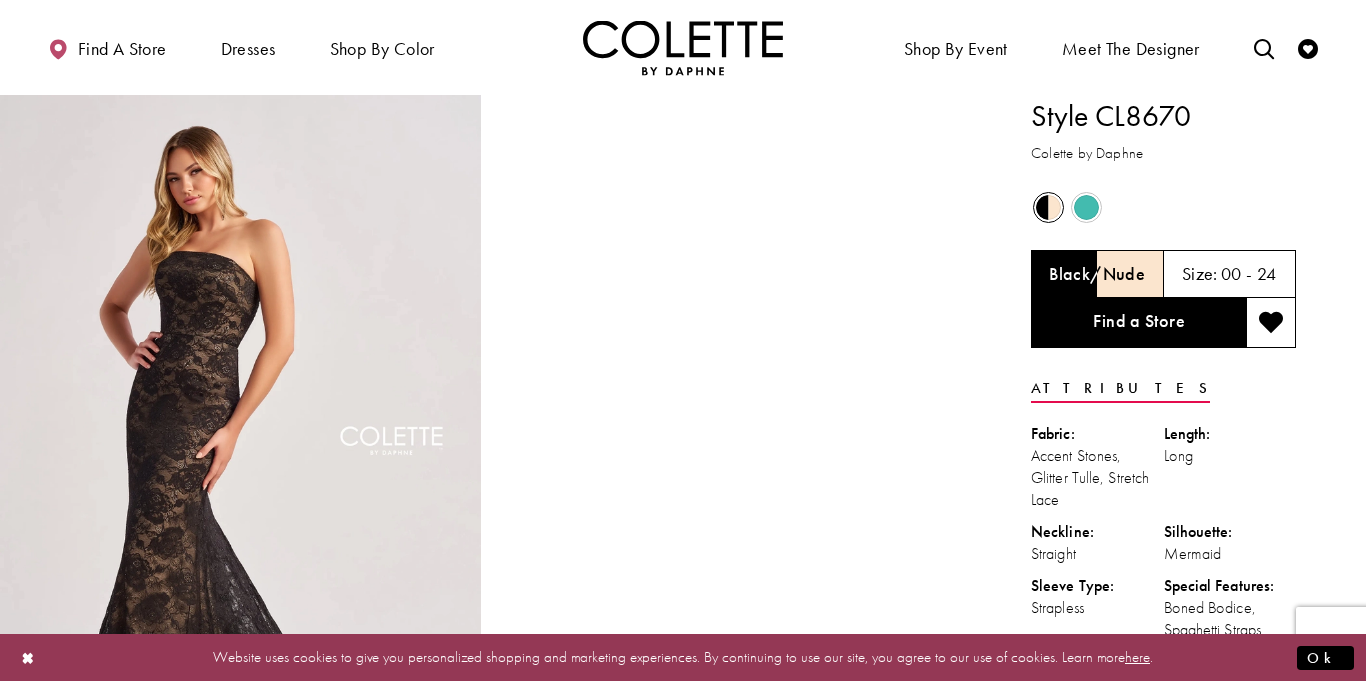 click on "Style CL8670" at bounding box center [1163, 116] 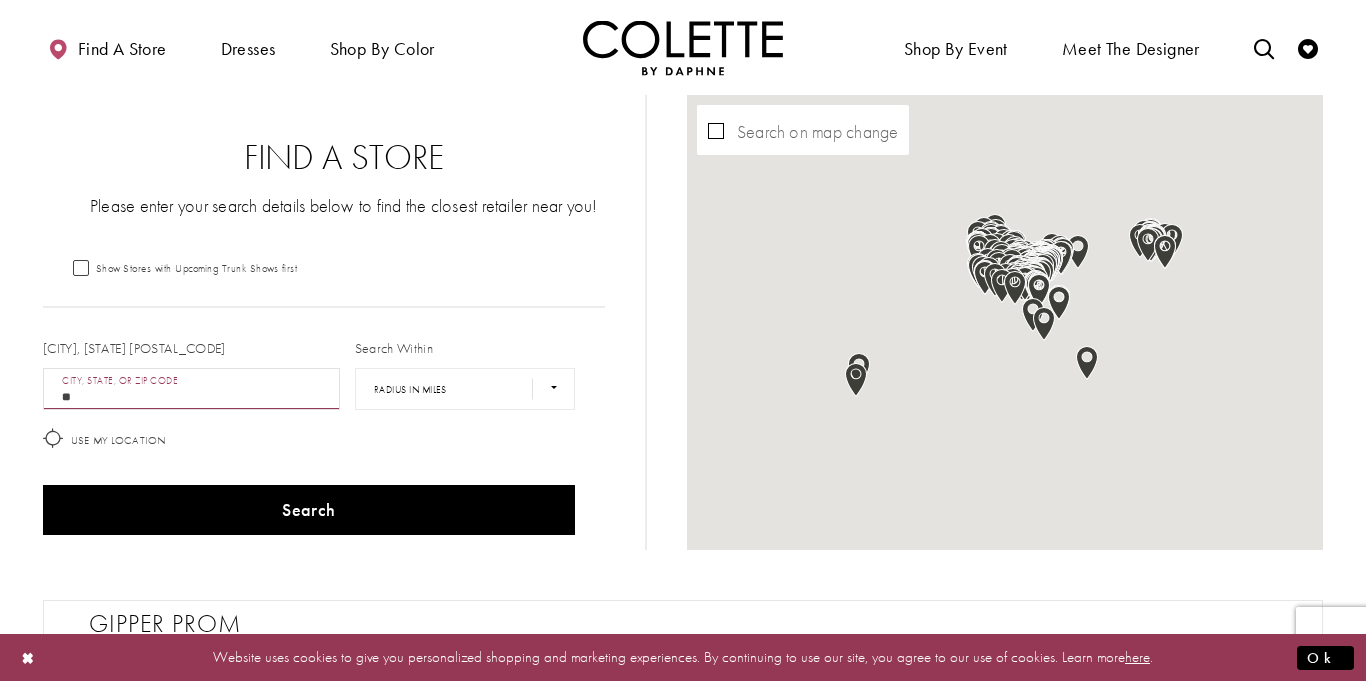 scroll, scrollTop: 0, scrollLeft: 0, axis: both 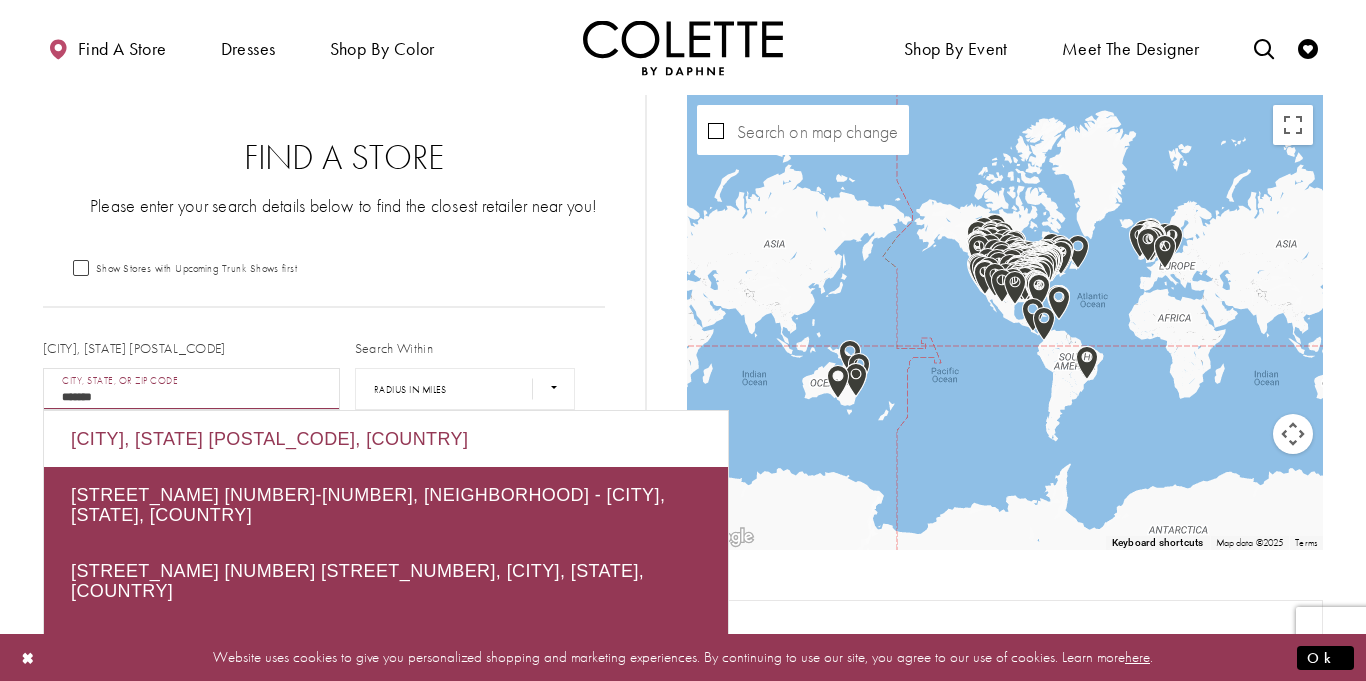 click on "[CITY], [STATE] [POSTAL_CODE], [COUNTRY]" at bounding box center [386, 439] 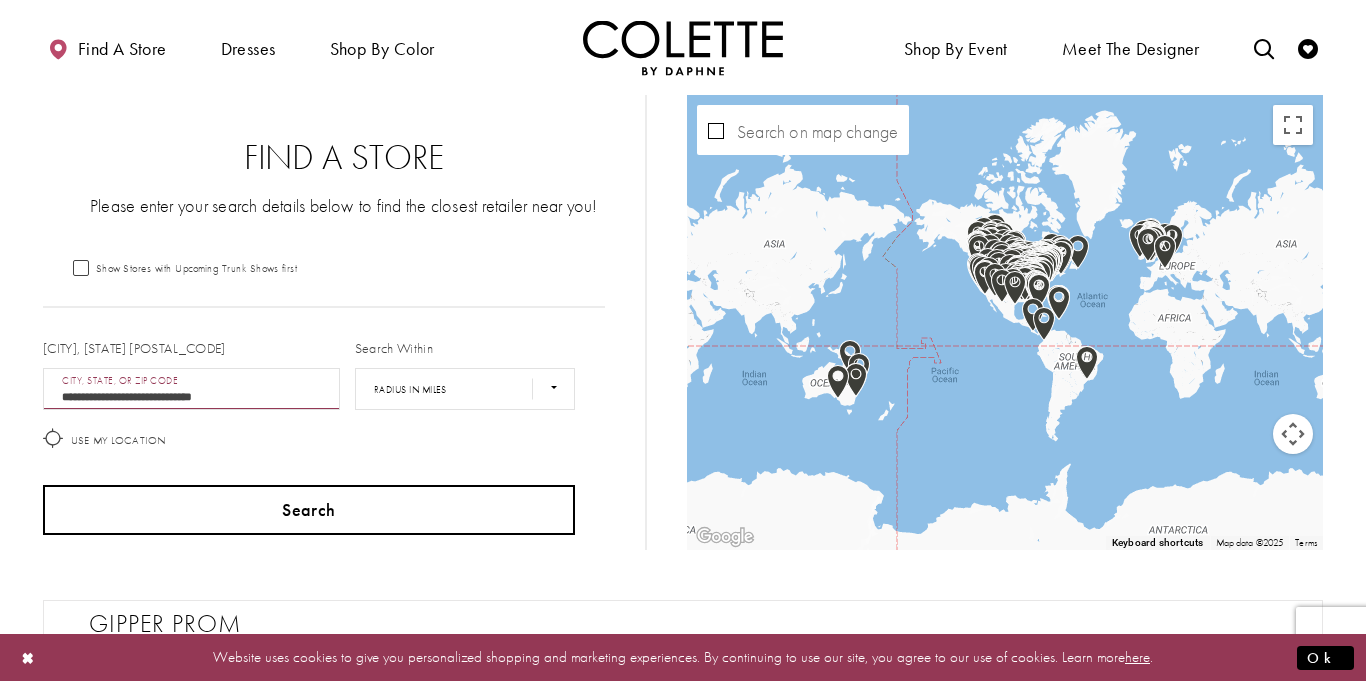 type on "**********" 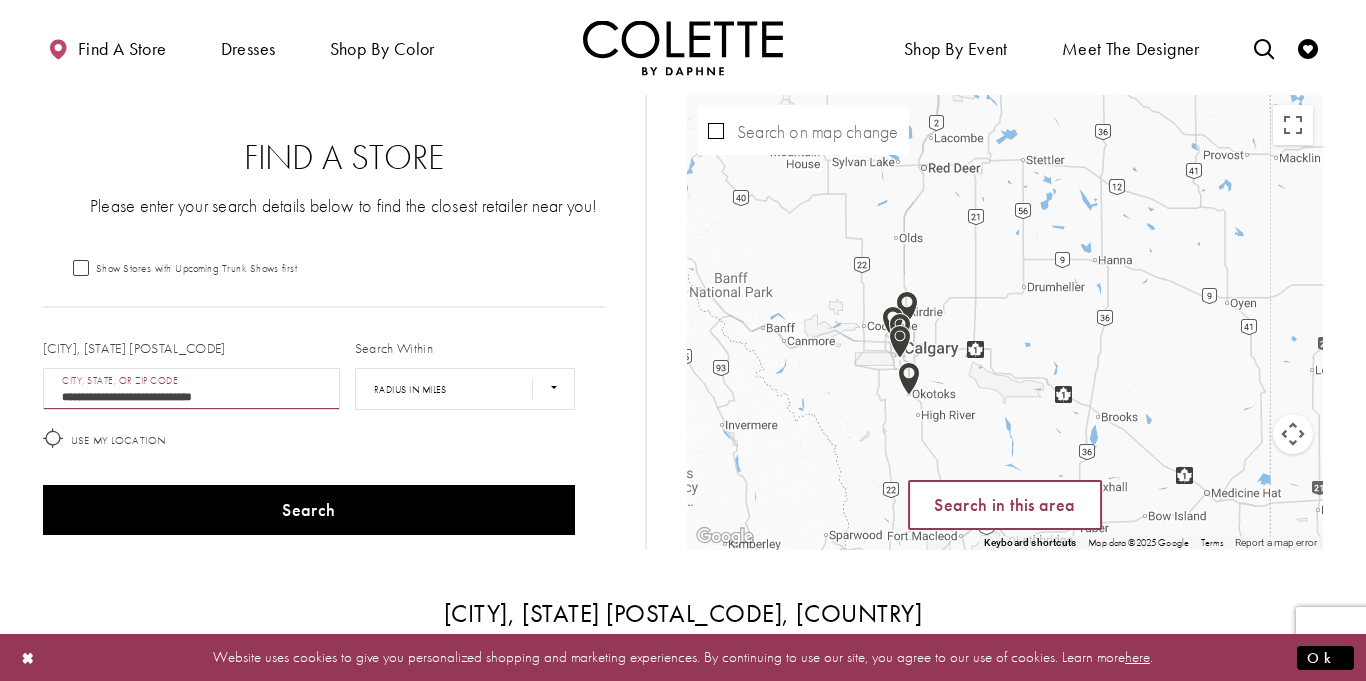 drag, startPoint x: 785, startPoint y: 240, endPoint x: 913, endPoint y: 514, distance: 302.42355 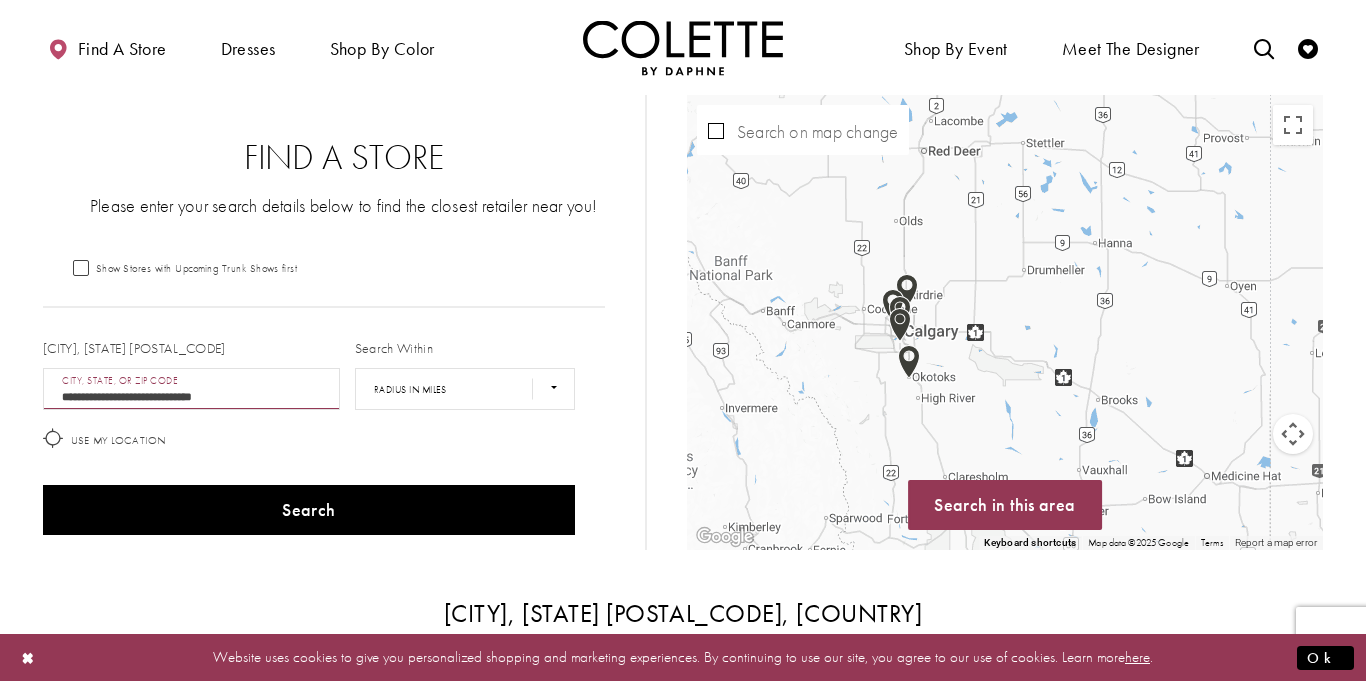 click at bounding box center [909, 362] 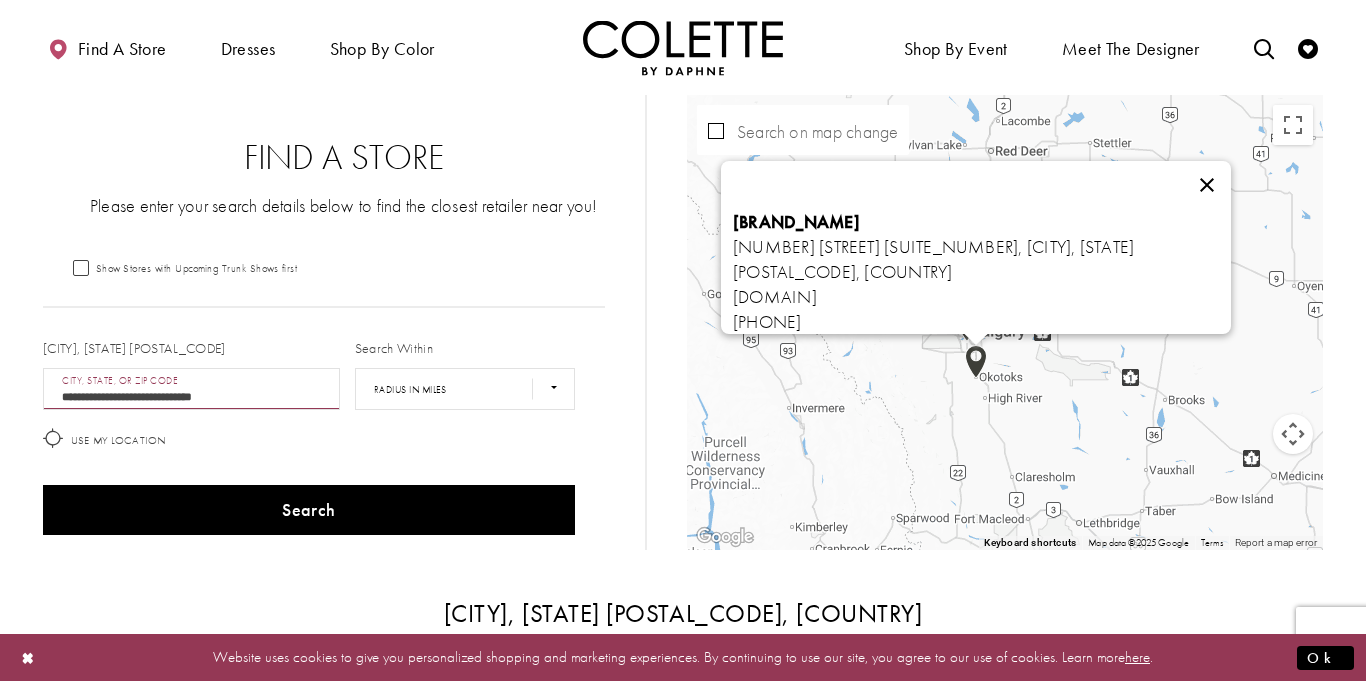 click at bounding box center (1207, 185) 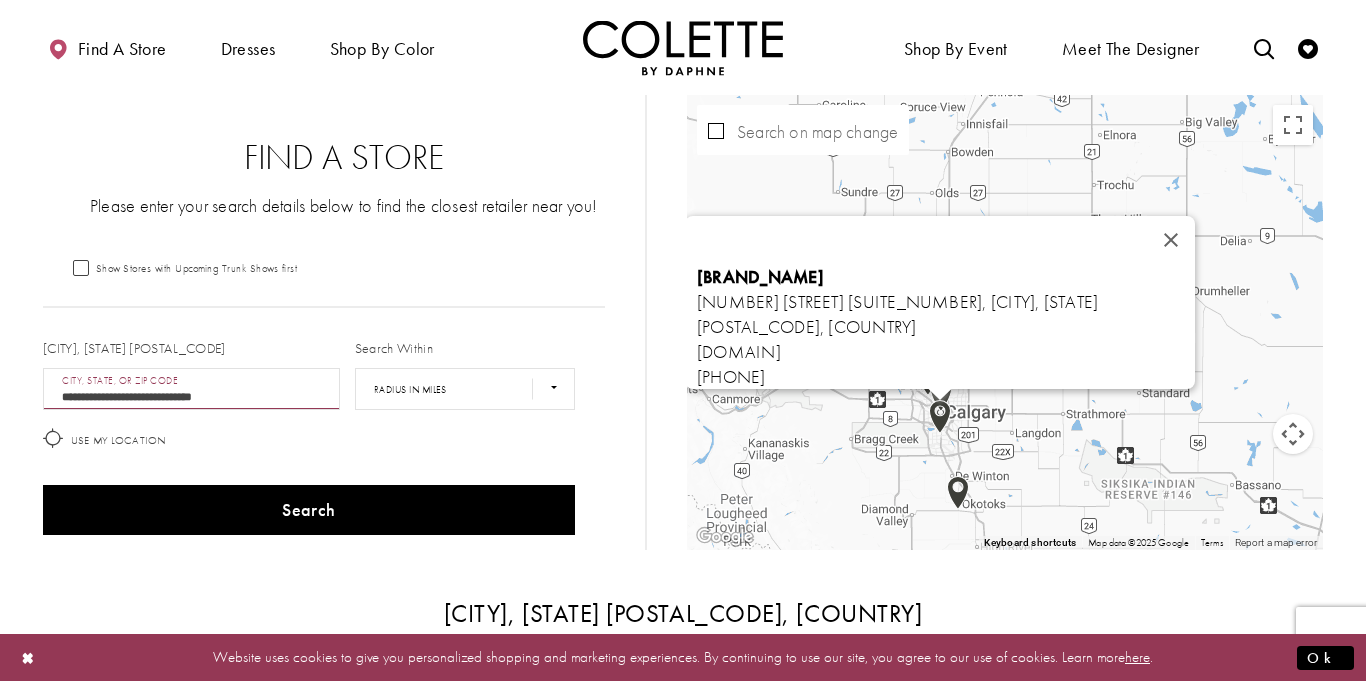 click at bounding box center [940, 417] 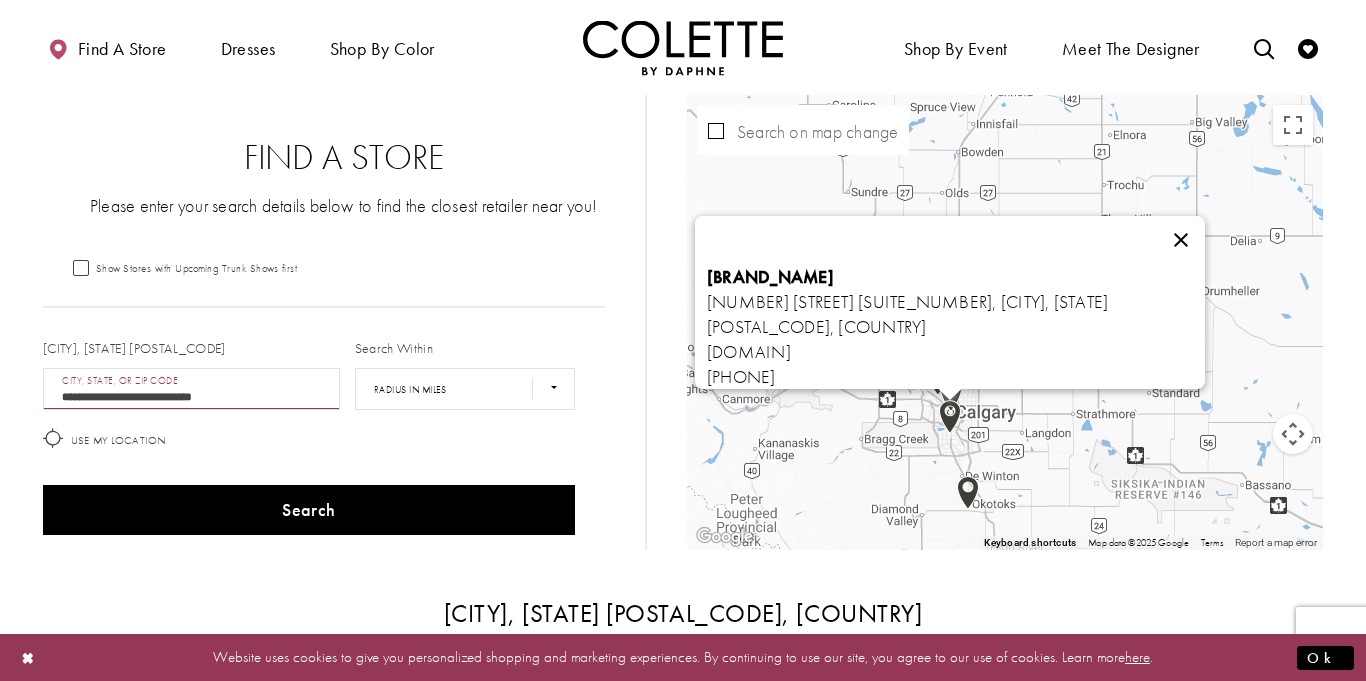 click at bounding box center [1181, 240] 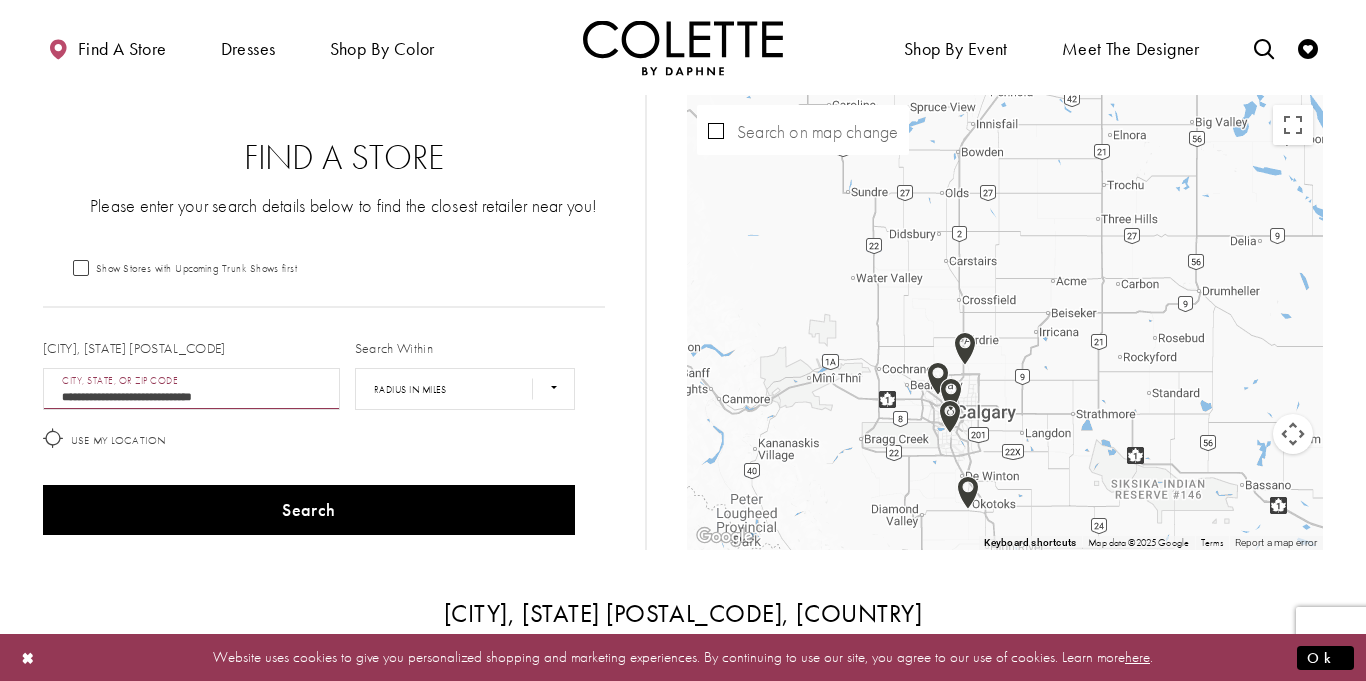 click at bounding box center [938, 379] 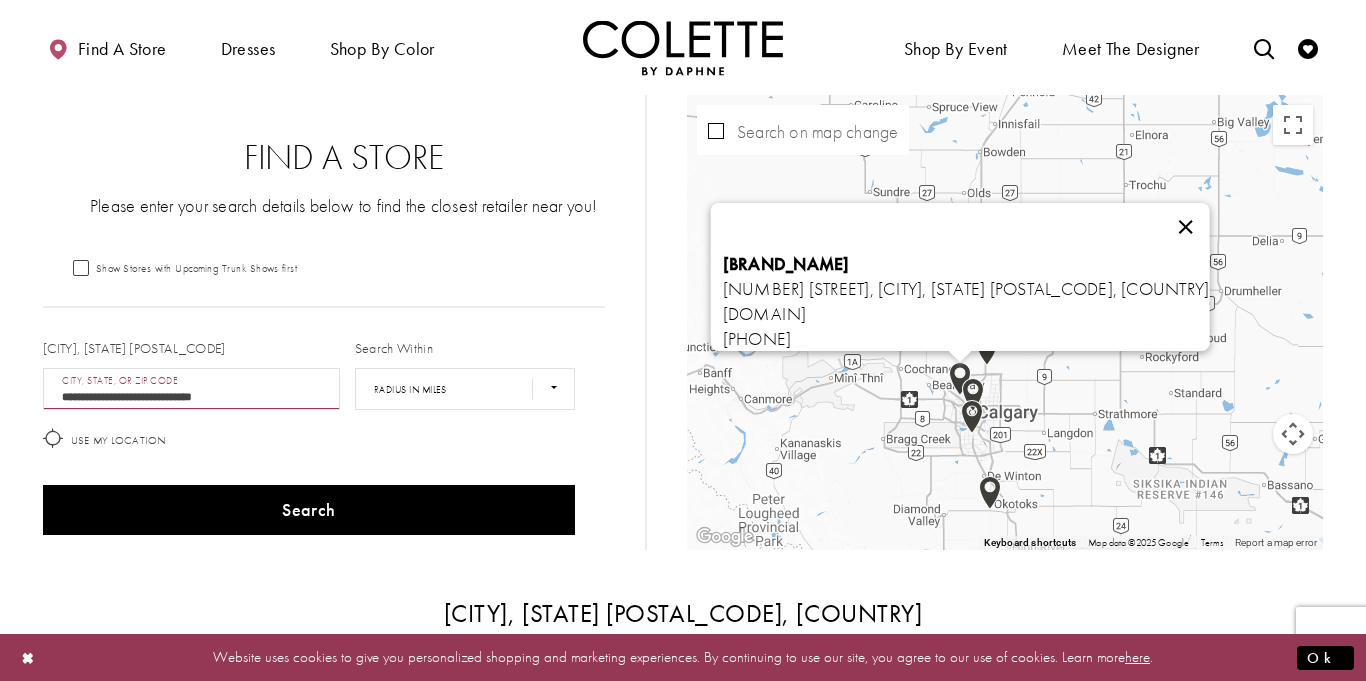 click at bounding box center [1185, 227] 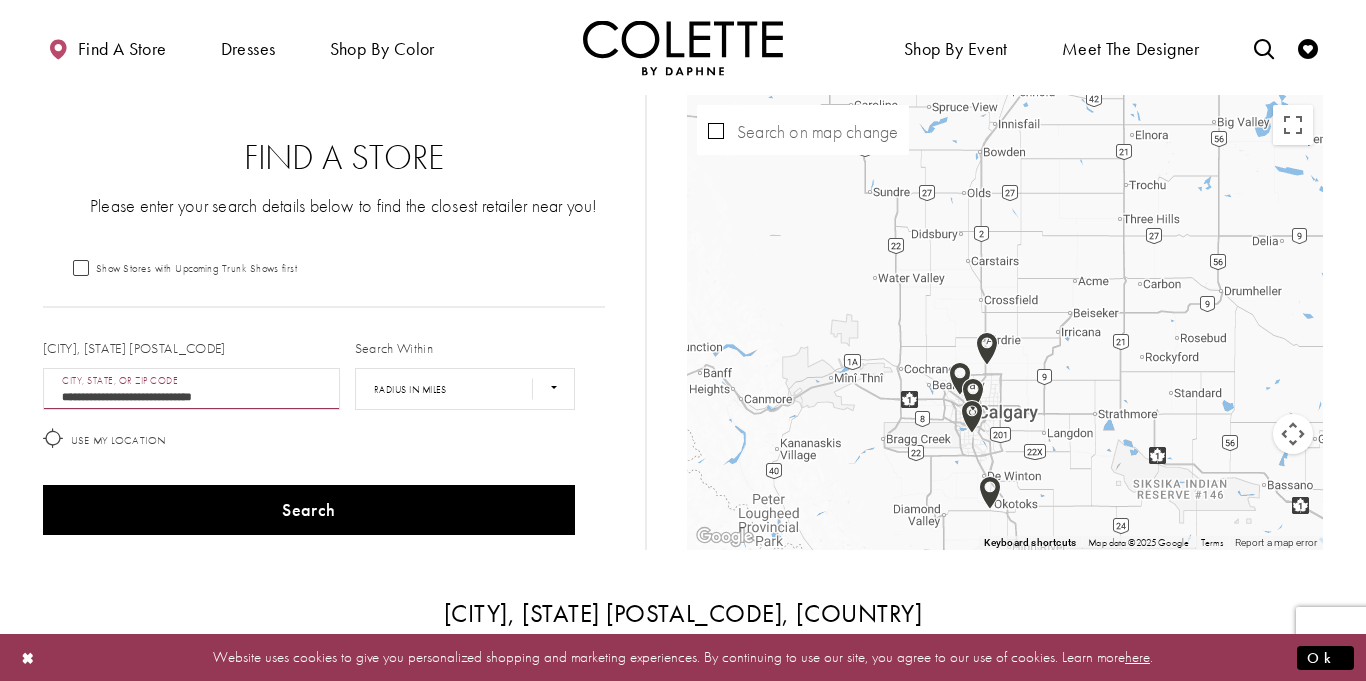 click at bounding box center [987, 349] 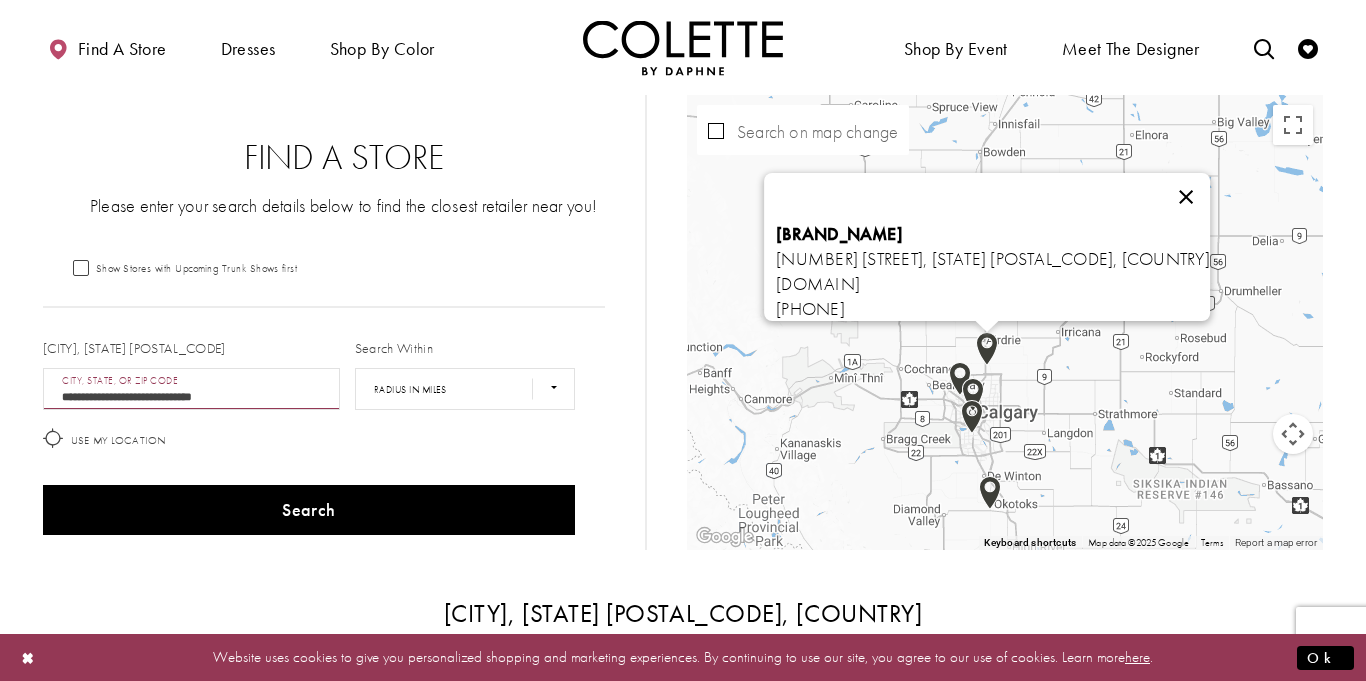 click at bounding box center [1186, 197] 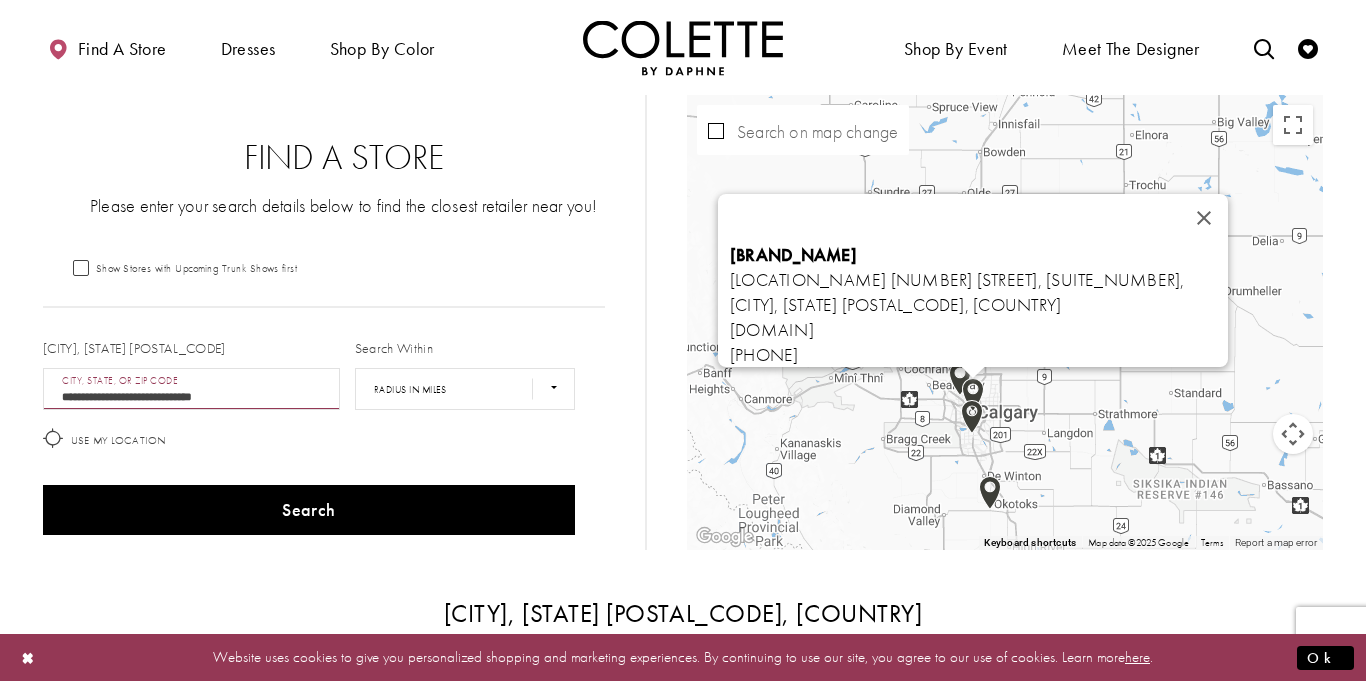 click at bounding box center [973, 395] 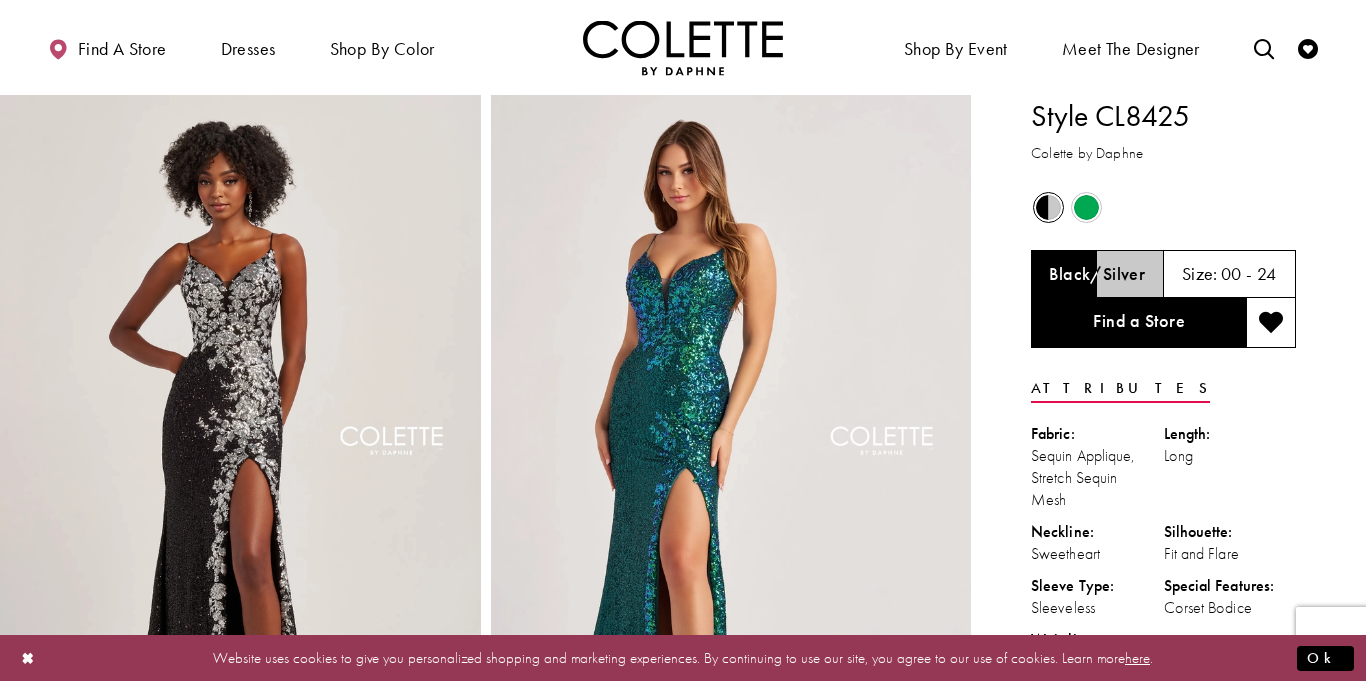 scroll, scrollTop: 0, scrollLeft: 0, axis: both 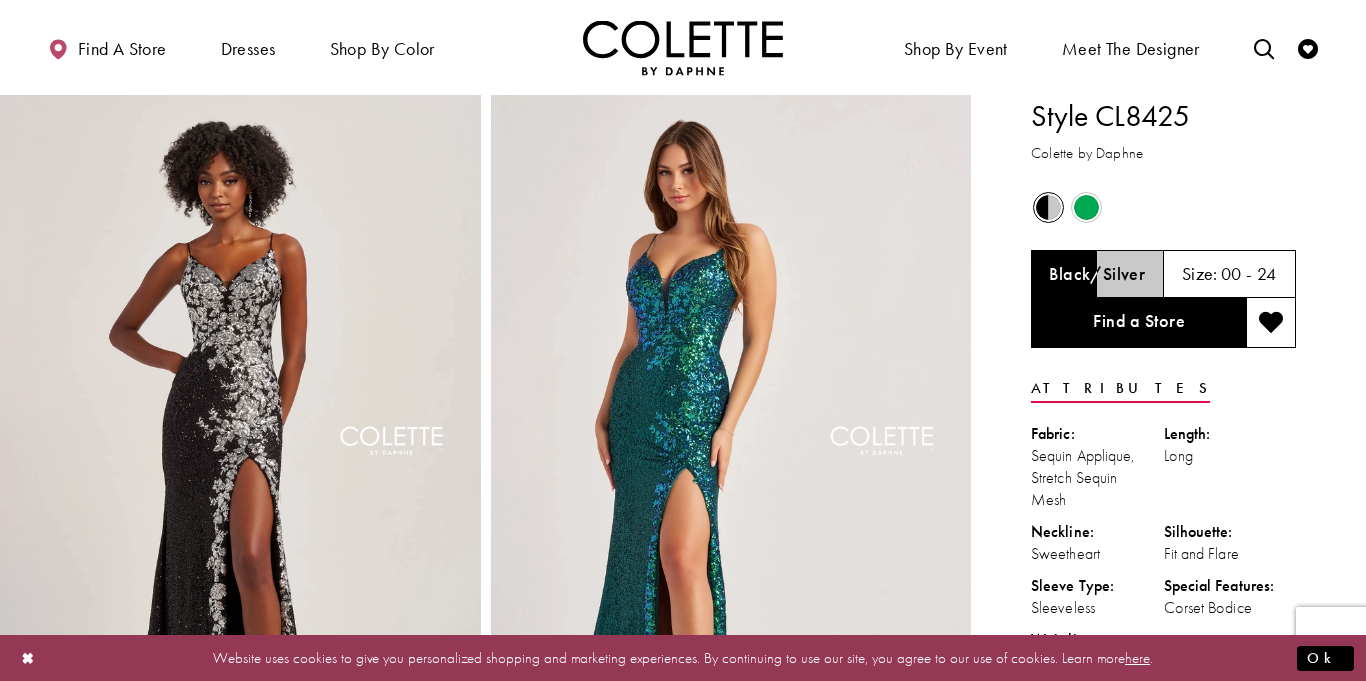 click on "Style CL8425" at bounding box center [1163, 116] 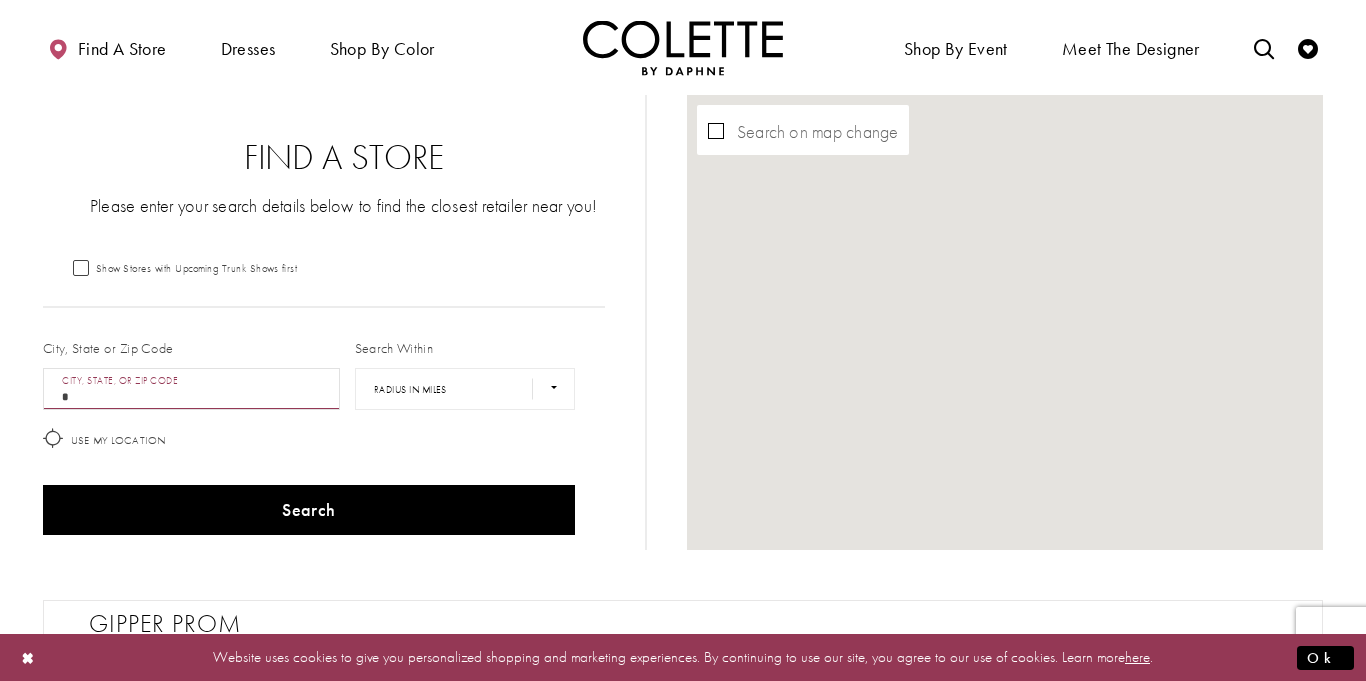 scroll, scrollTop: 0, scrollLeft: 0, axis: both 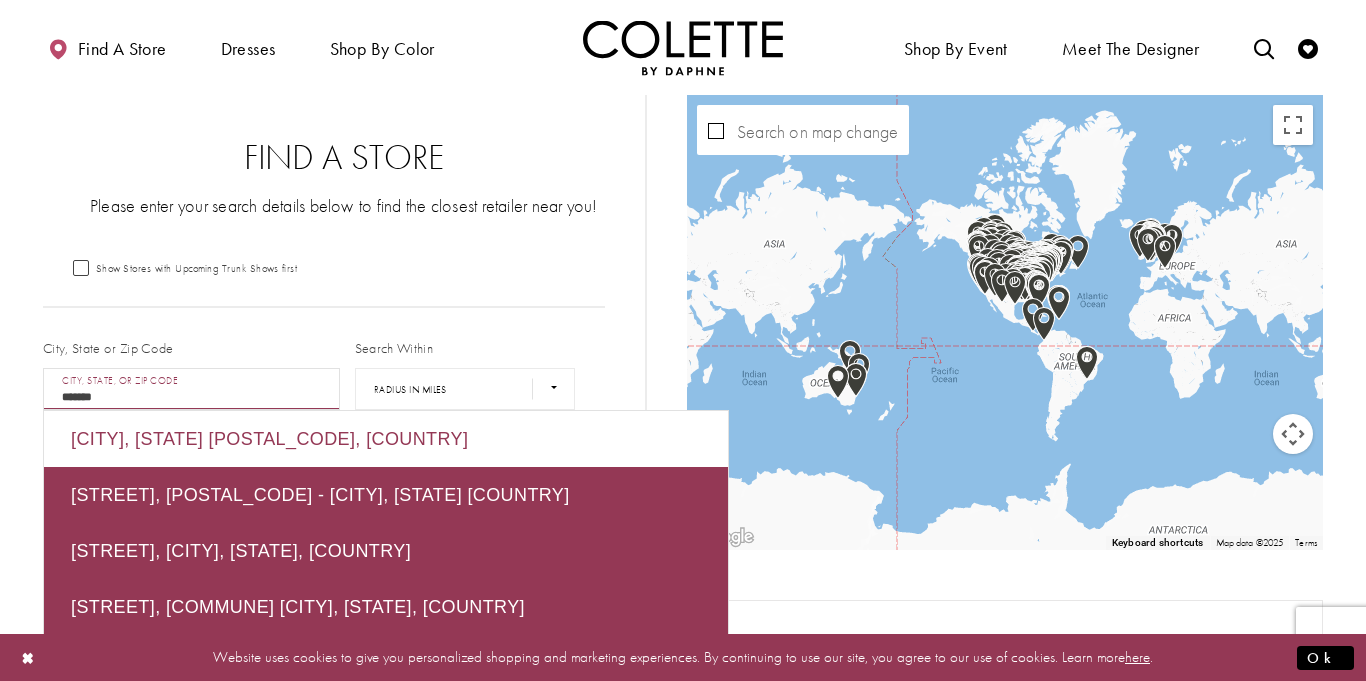 click on "[CITY], [STATE] [POSTAL_CODE], [COUNTRY]" at bounding box center [386, 439] 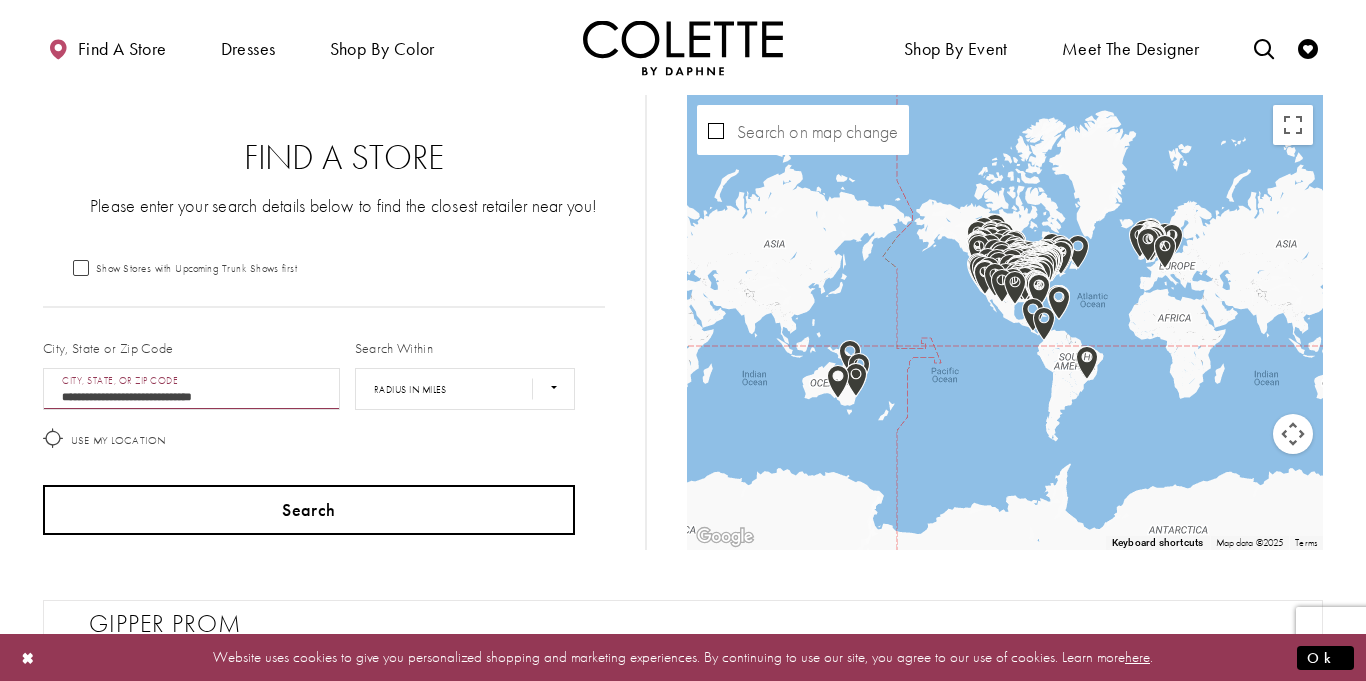 type on "**********" 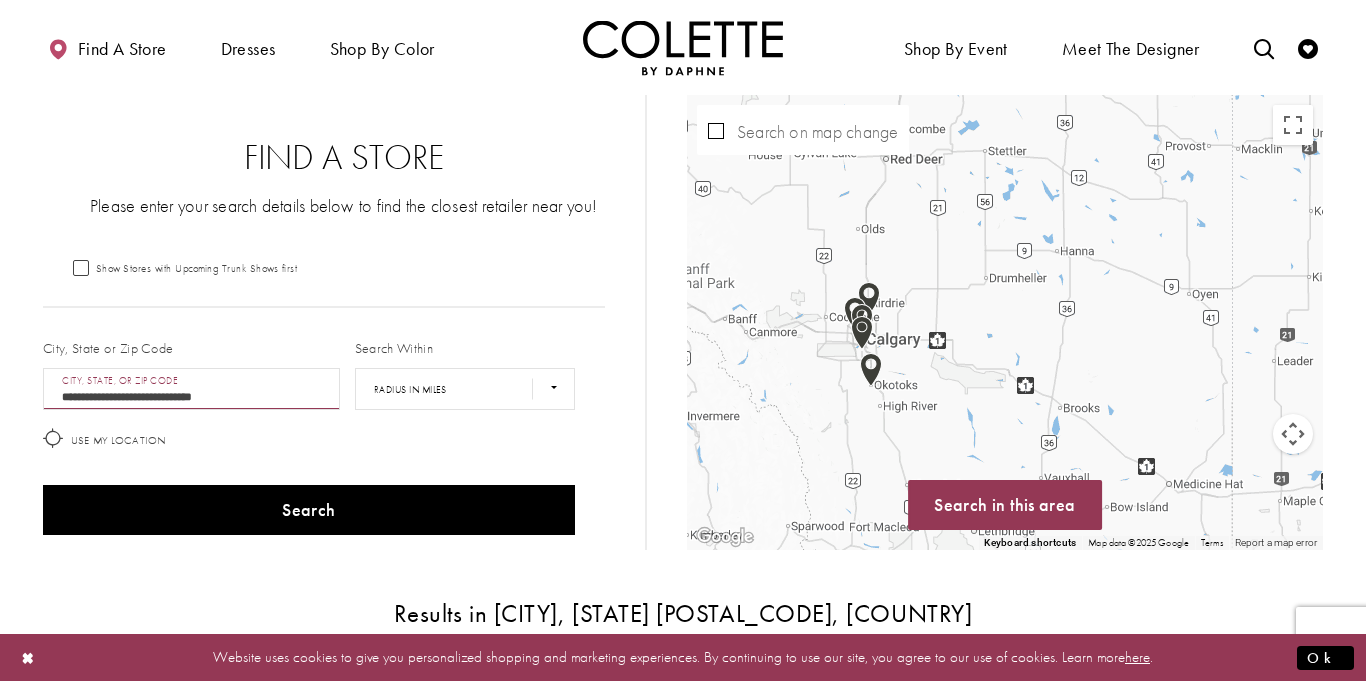 drag, startPoint x: 827, startPoint y: 271, endPoint x: 885, endPoint y: 497, distance: 233.3238 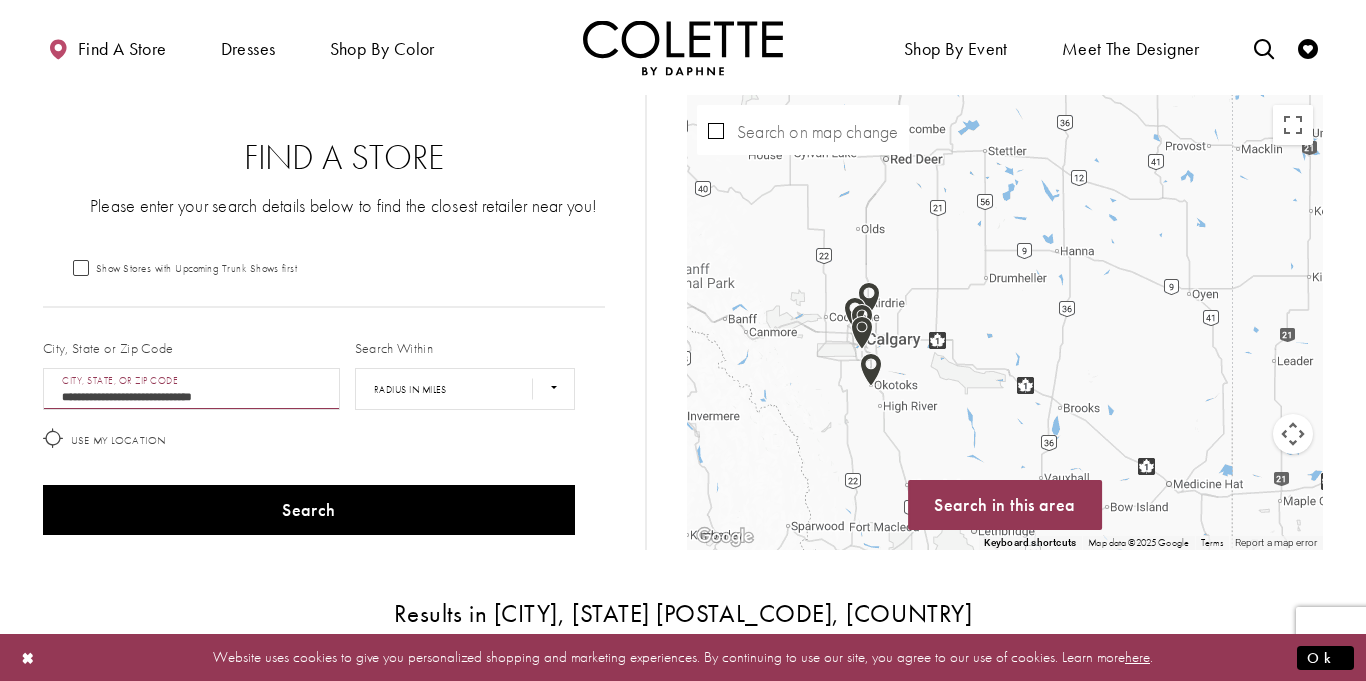 click at bounding box center (862, 321) 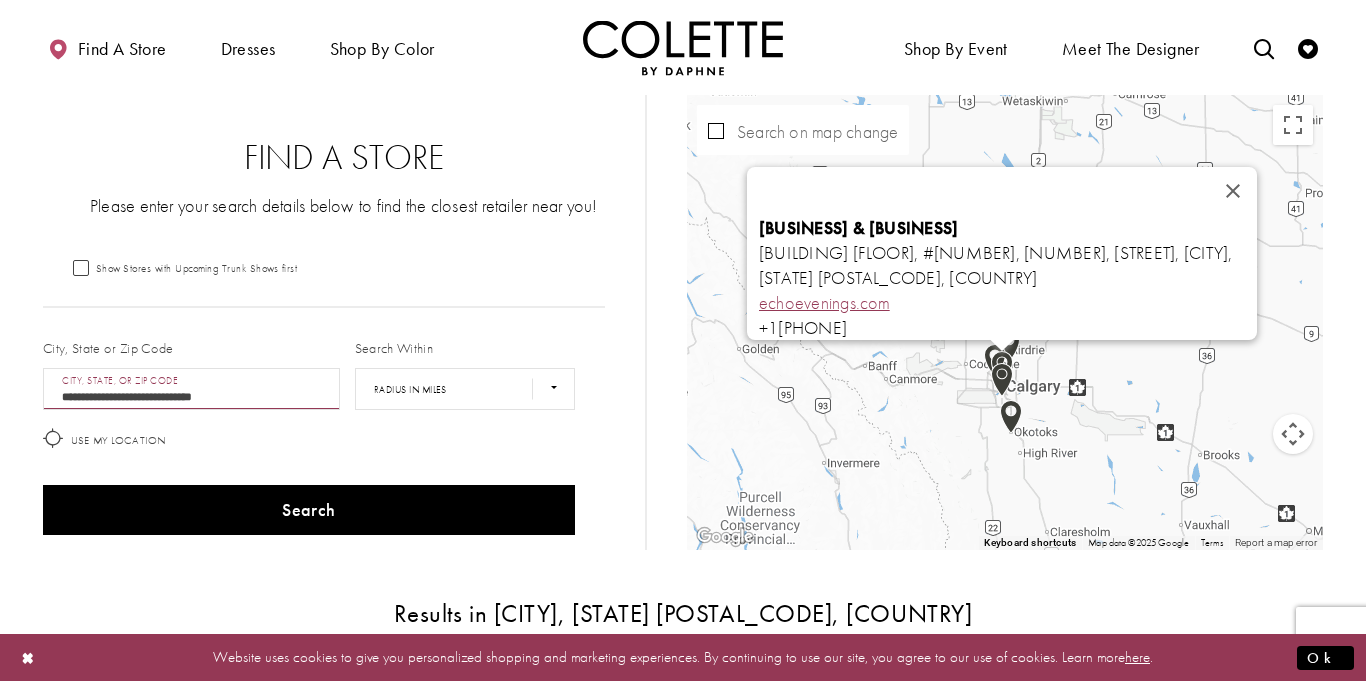 click on "echoevenings.com" at bounding box center [824, 302] 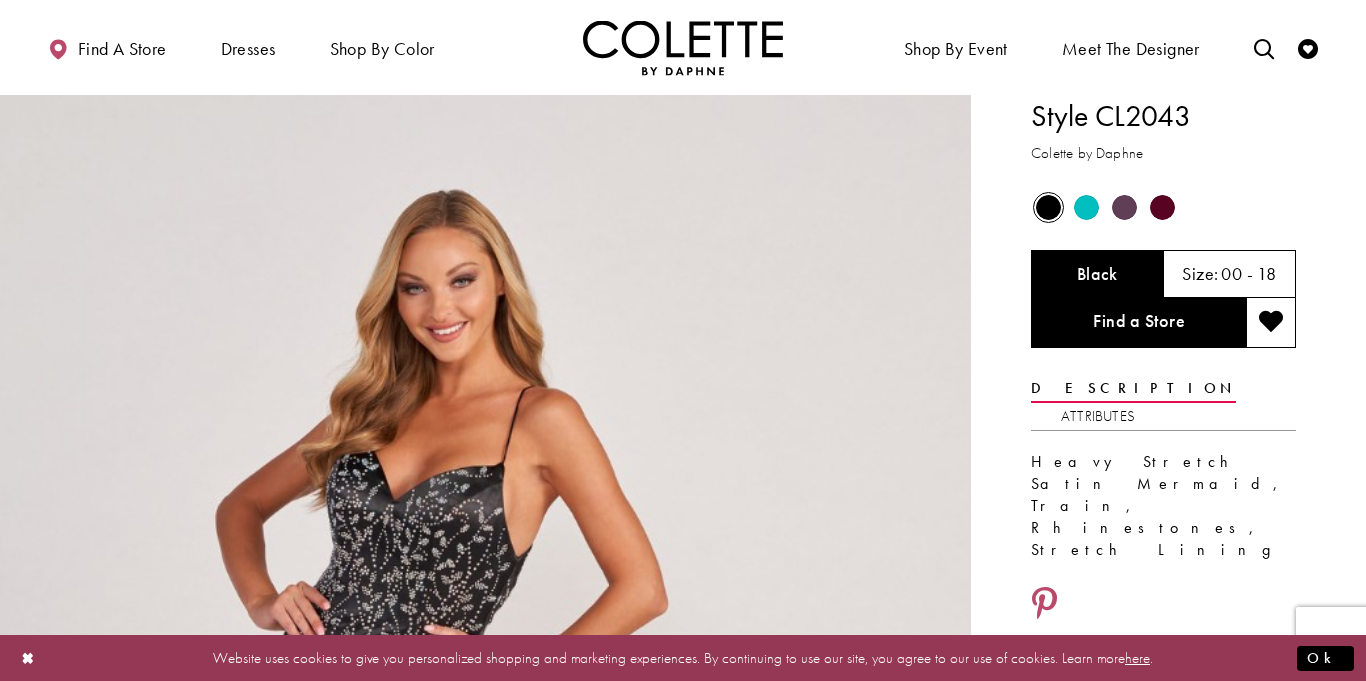 scroll, scrollTop: 6, scrollLeft: 0, axis: vertical 